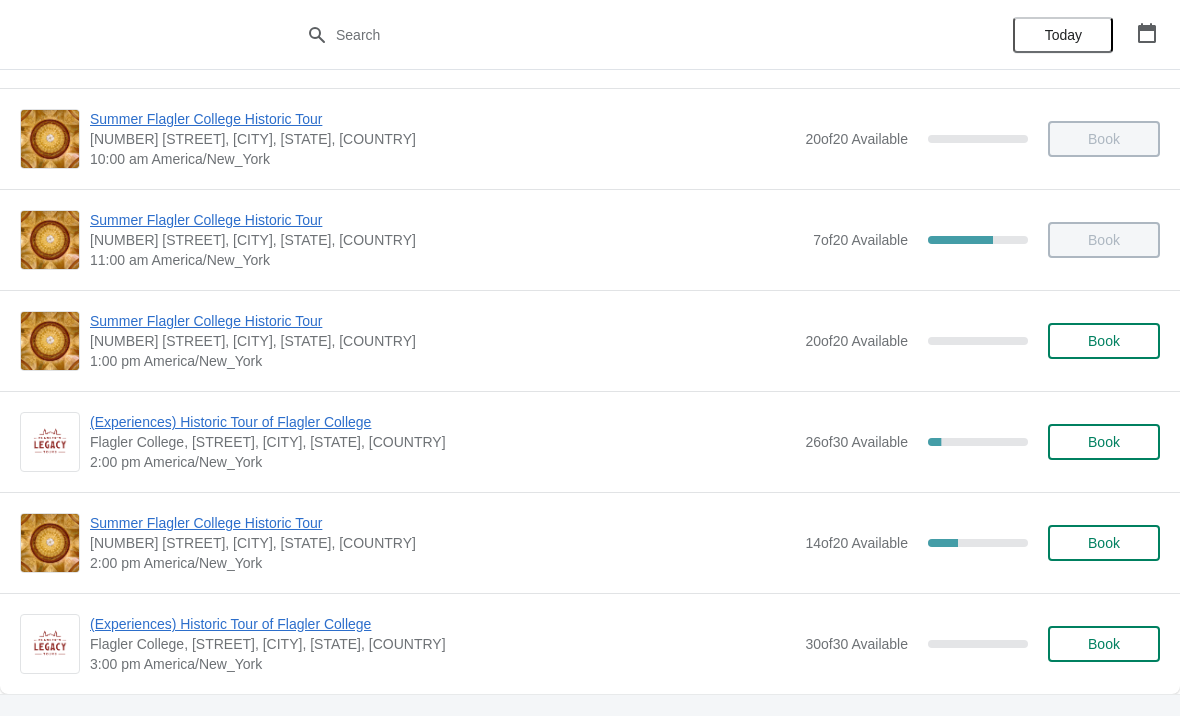 scroll, scrollTop: 203, scrollLeft: 0, axis: vertical 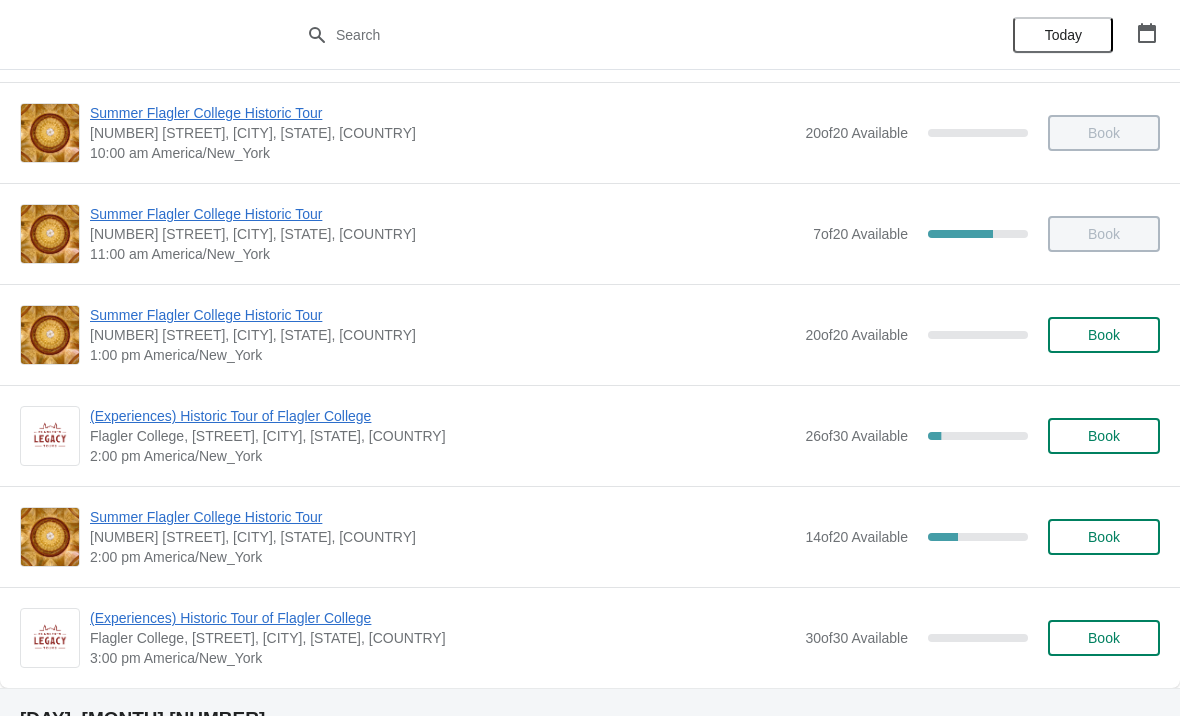 click on "Summer Flagler College Historic Tour" at bounding box center (442, 517) 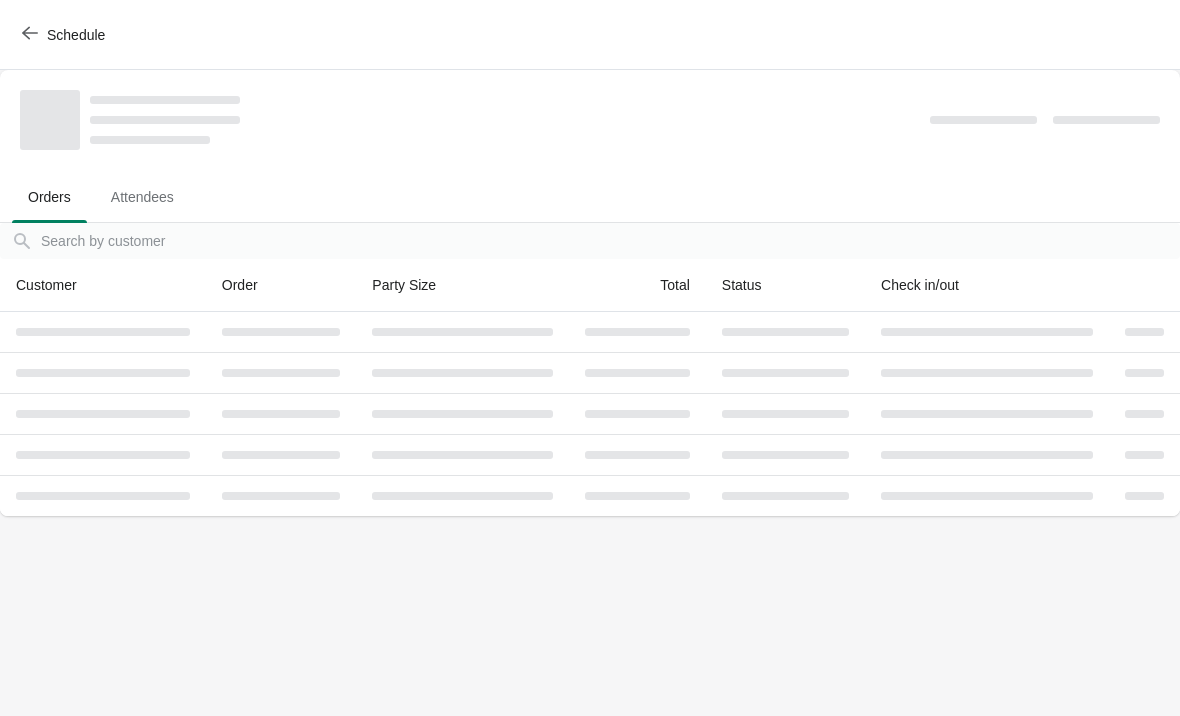 scroll, scrollTop: 0, scrollLeft: 0, axis: both 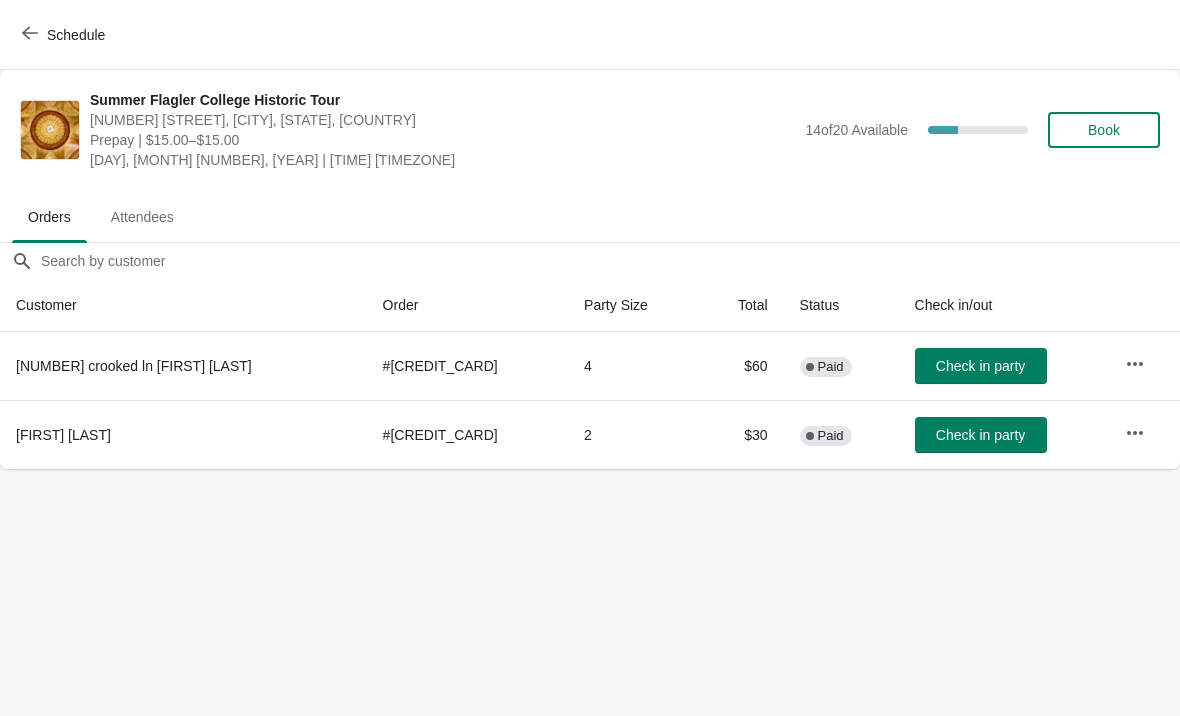 click on "Schedule" at bounding box center [76, 35] 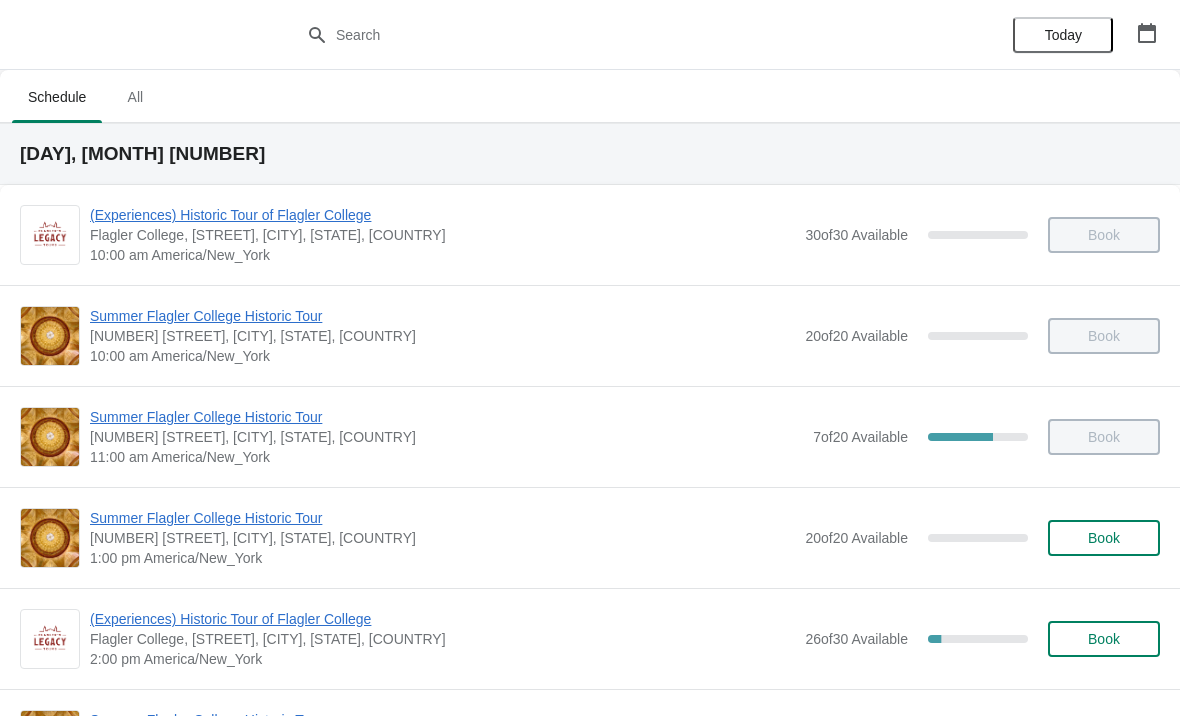 click on "Book" at bounding box center [1104, 538] 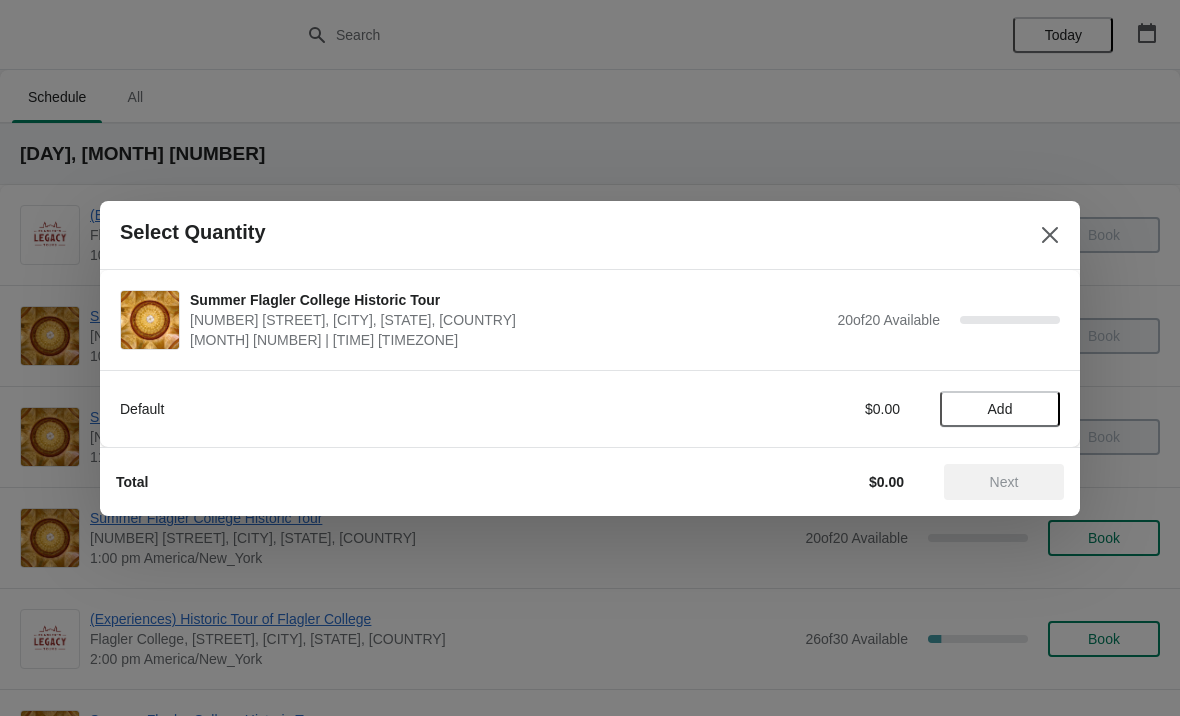 click on "Add" at bounding box center [1000, 409] 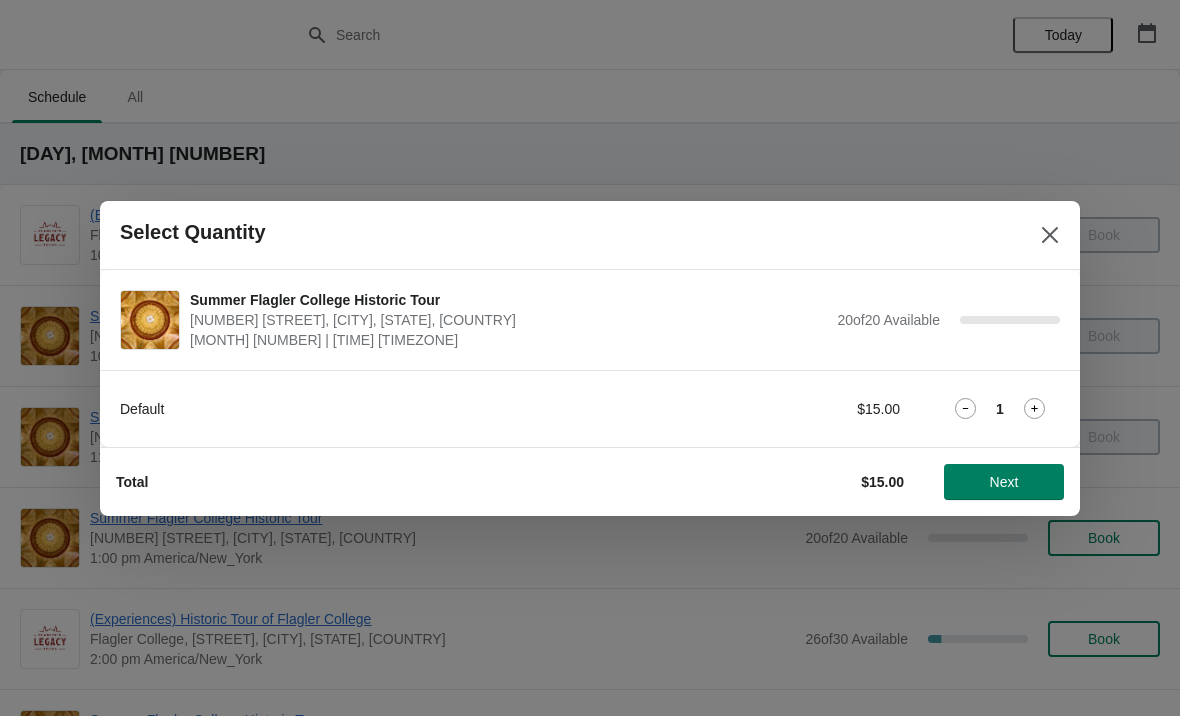 click on "Default $15.00 1" at bounding box center [590, 409] 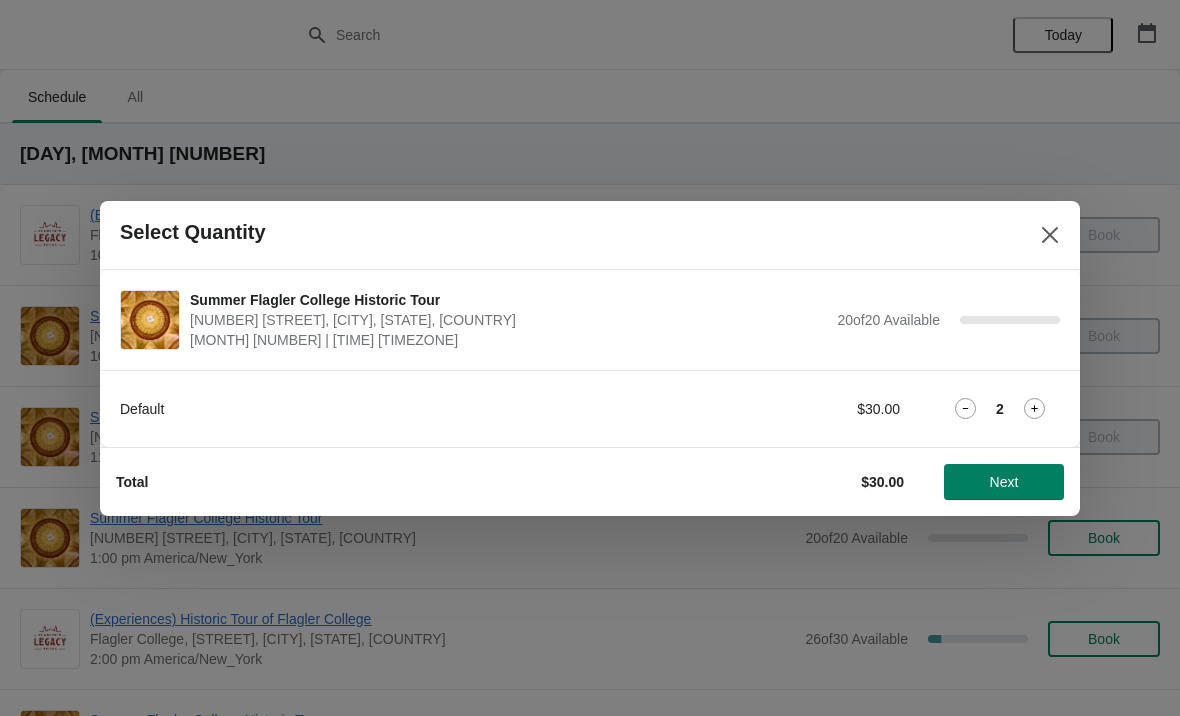 click 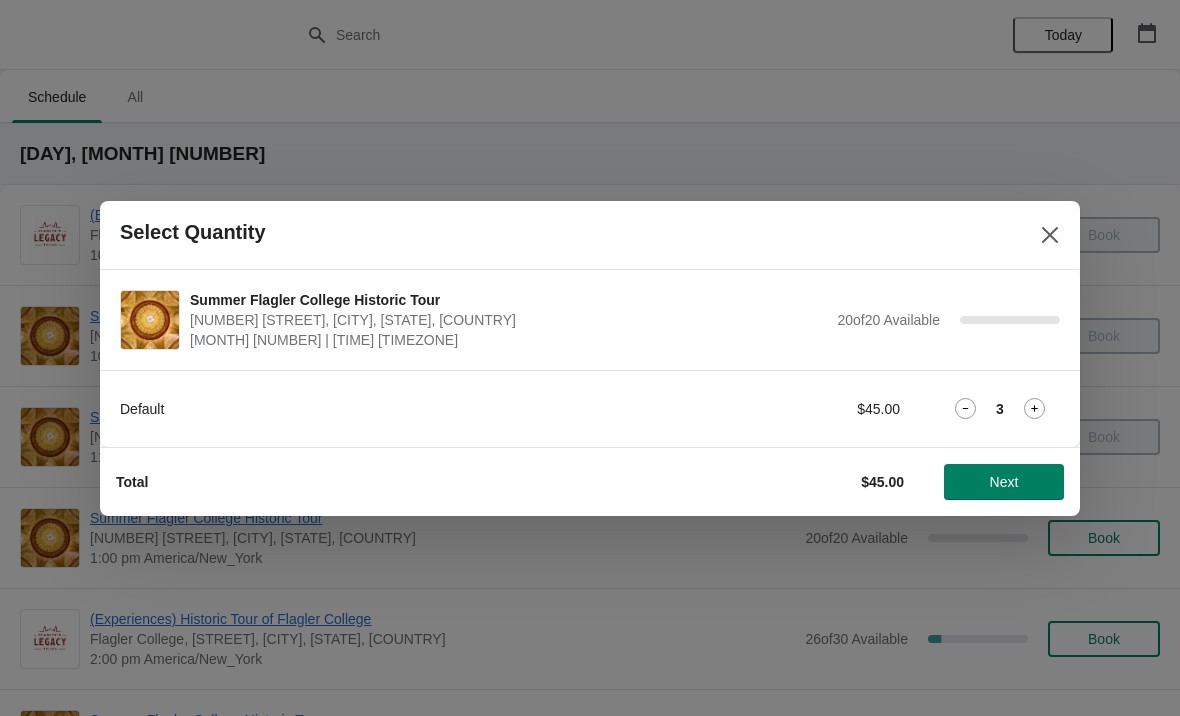 click on "Next" at bounding box center (1004, 482) 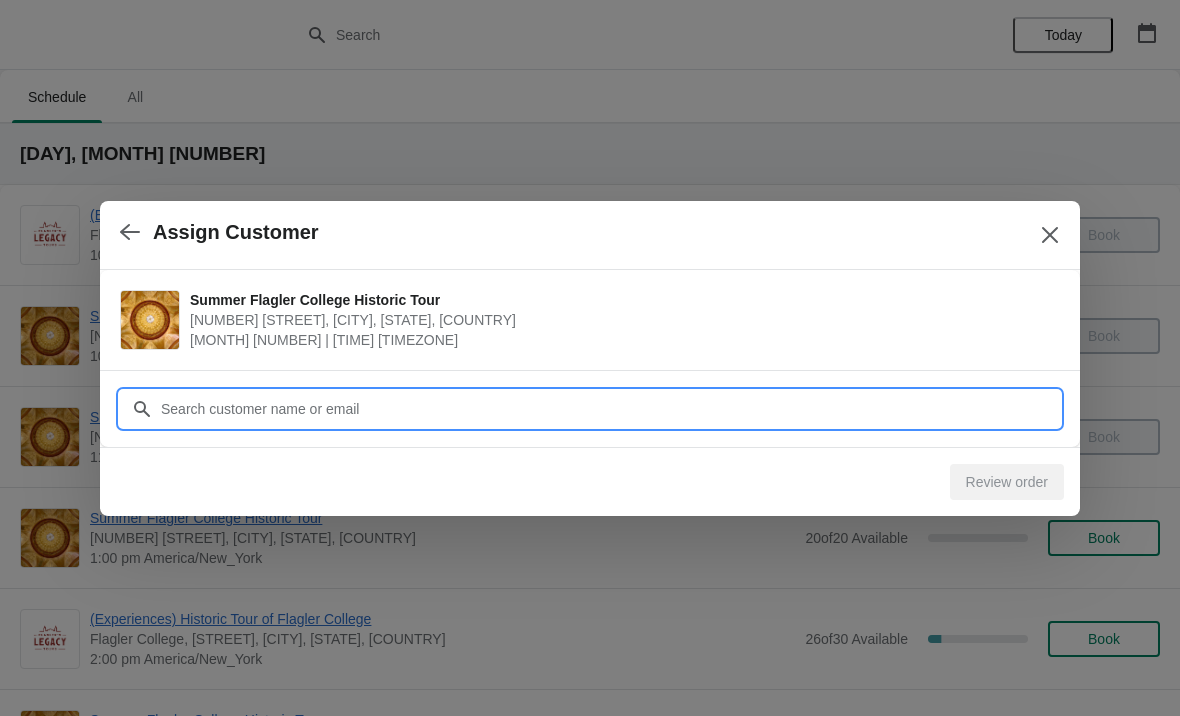 click on "Customer" at bounding box center (610, 409) 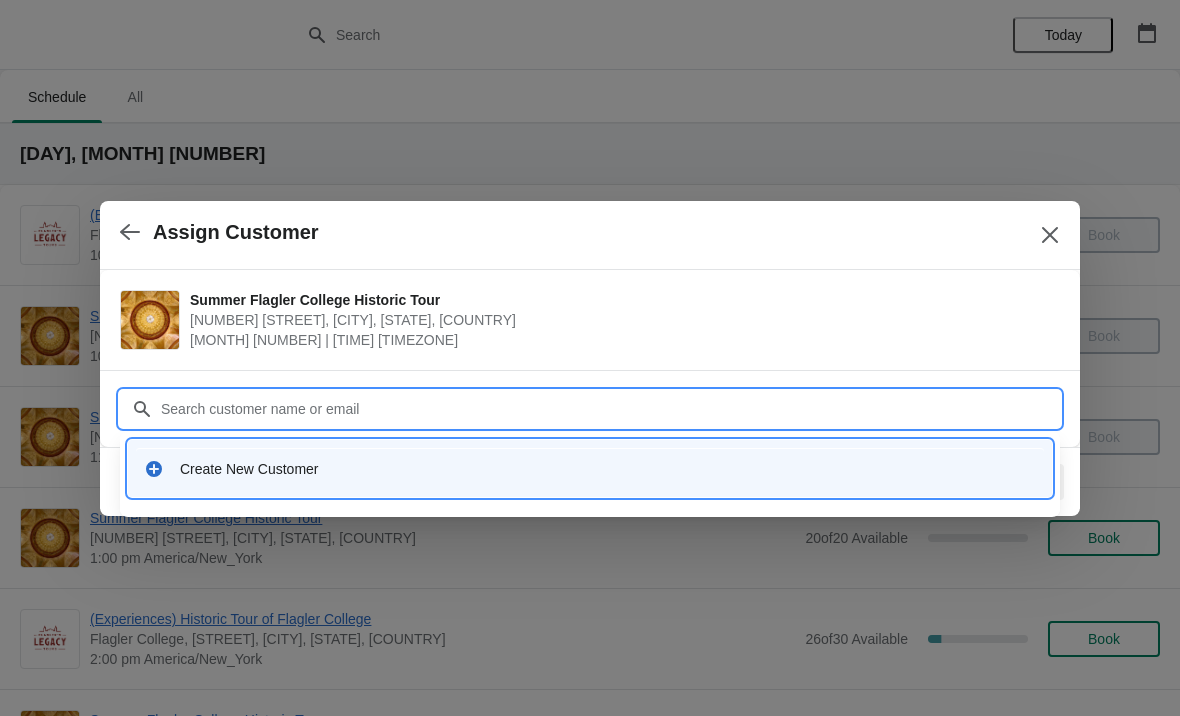 click 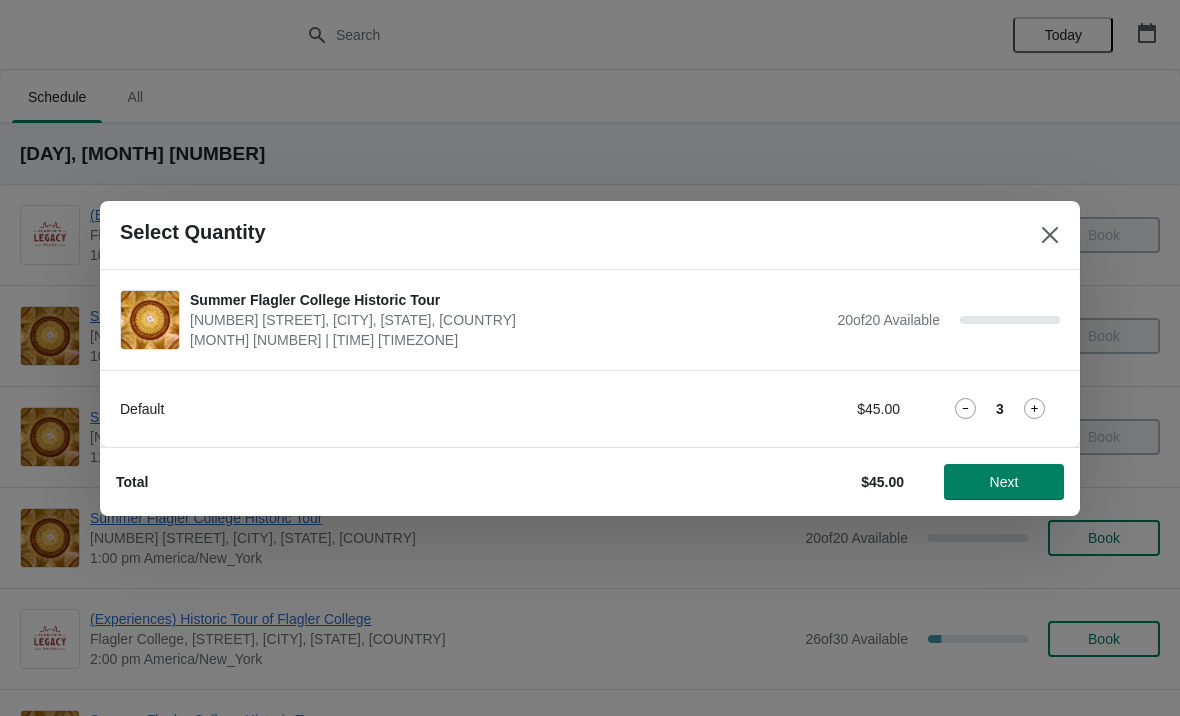 click 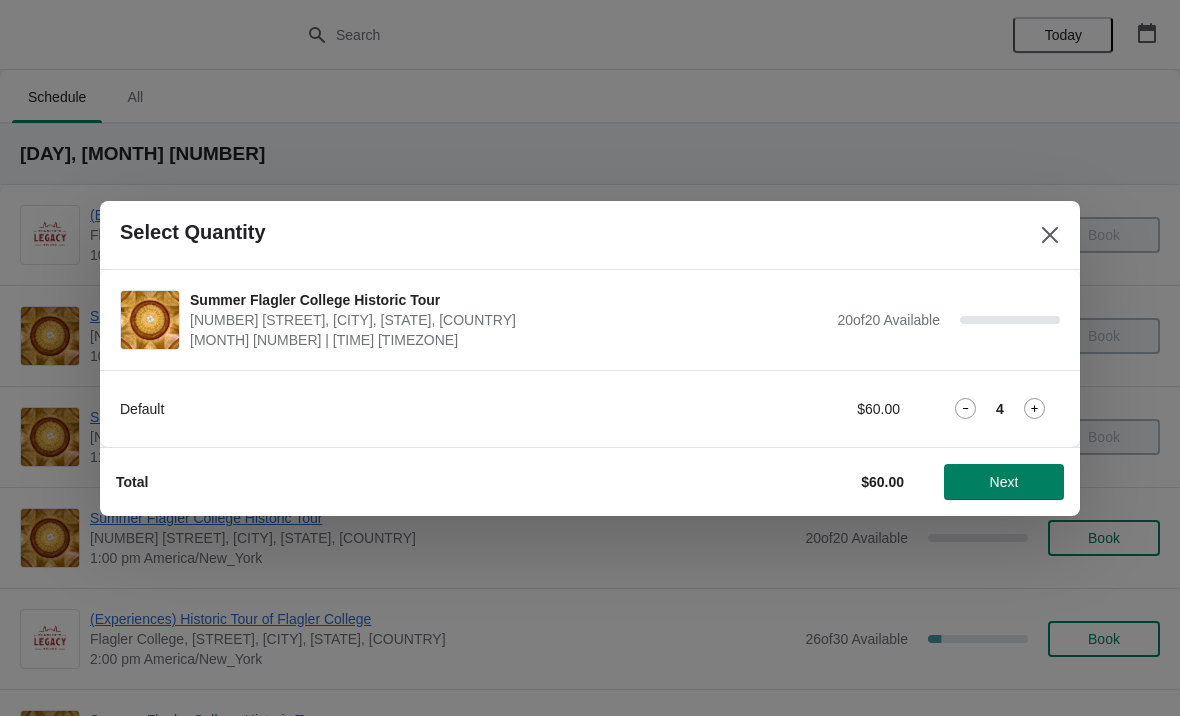 click 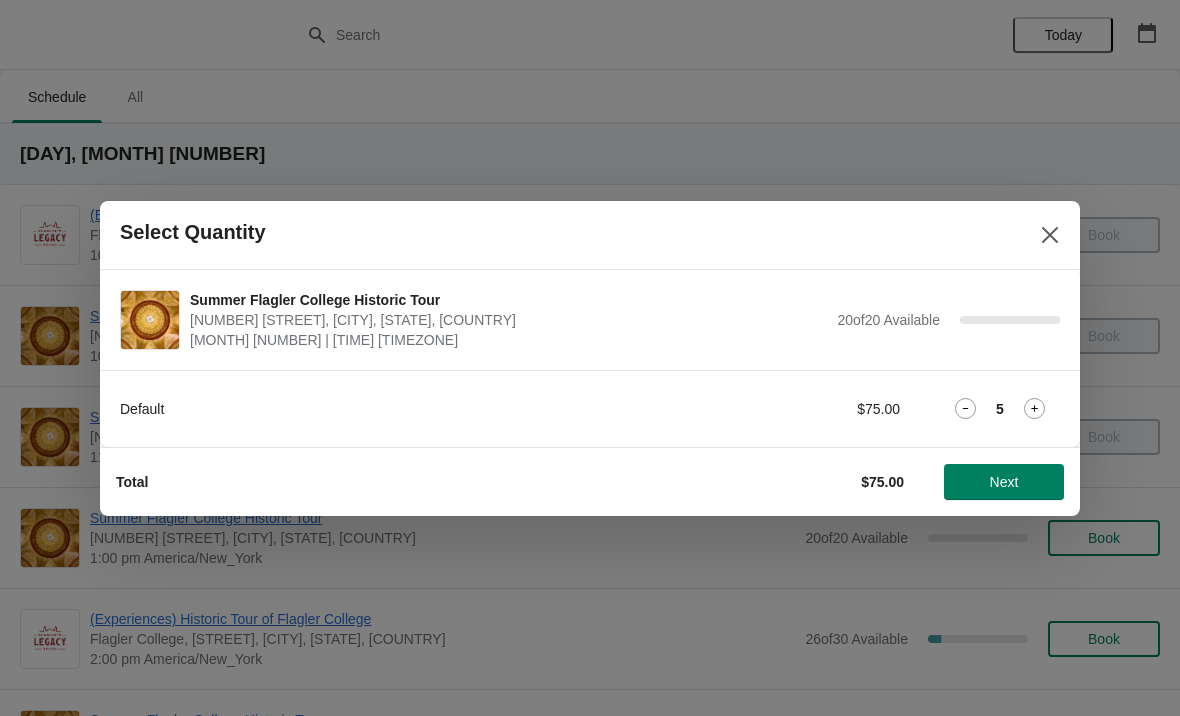 click 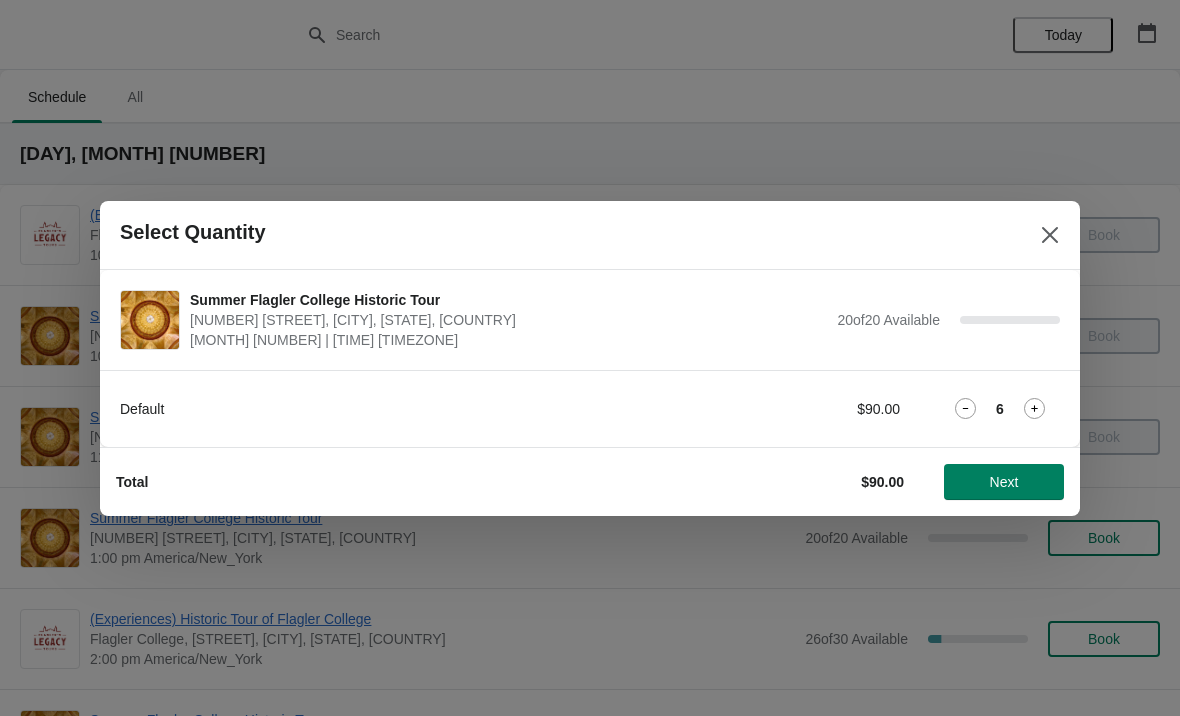 click 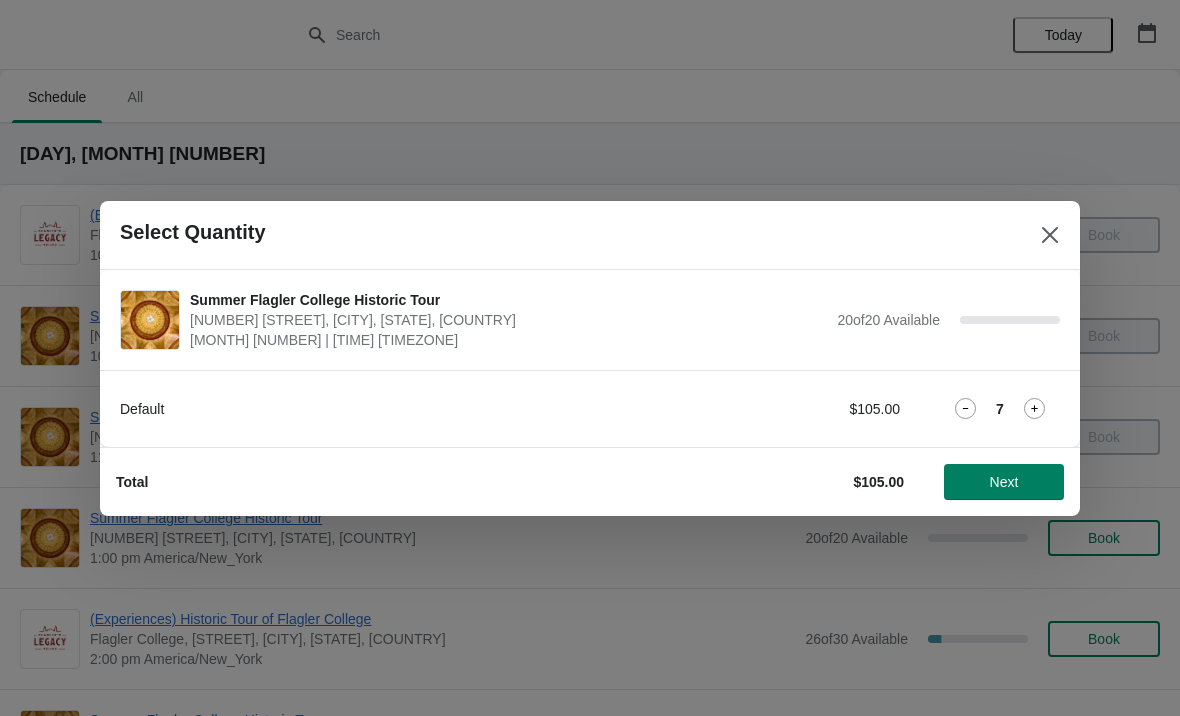 click 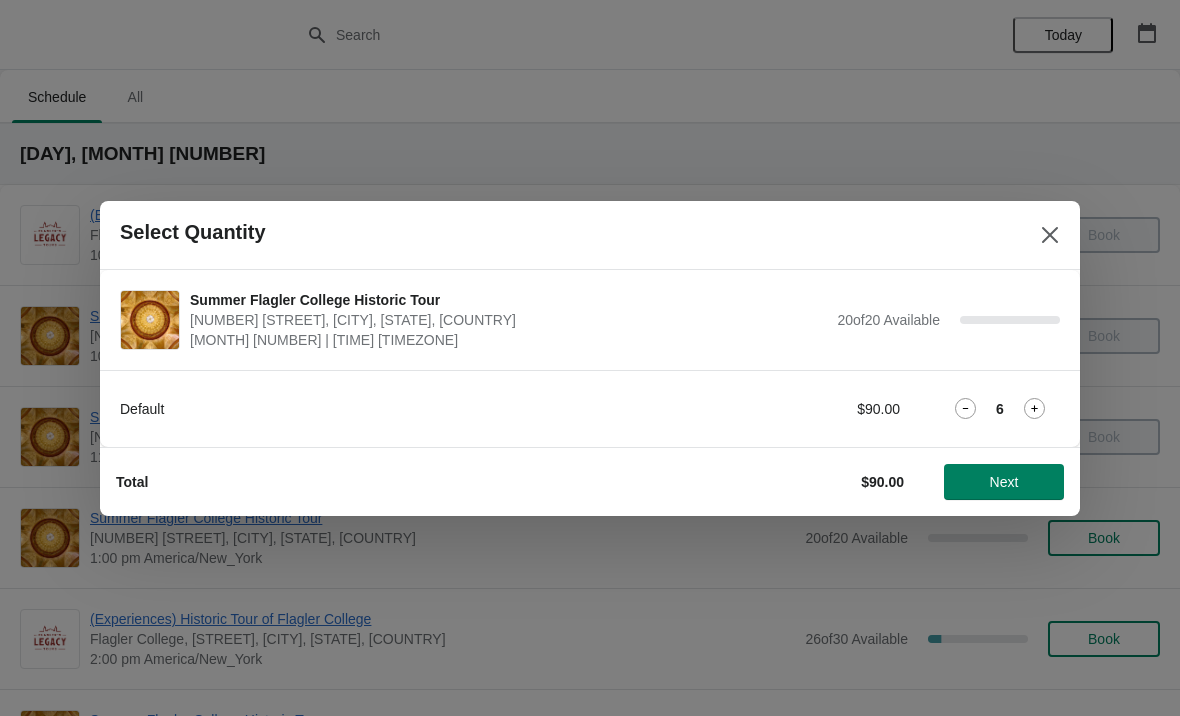 click on "Next" at bounding box center (1004, 482) 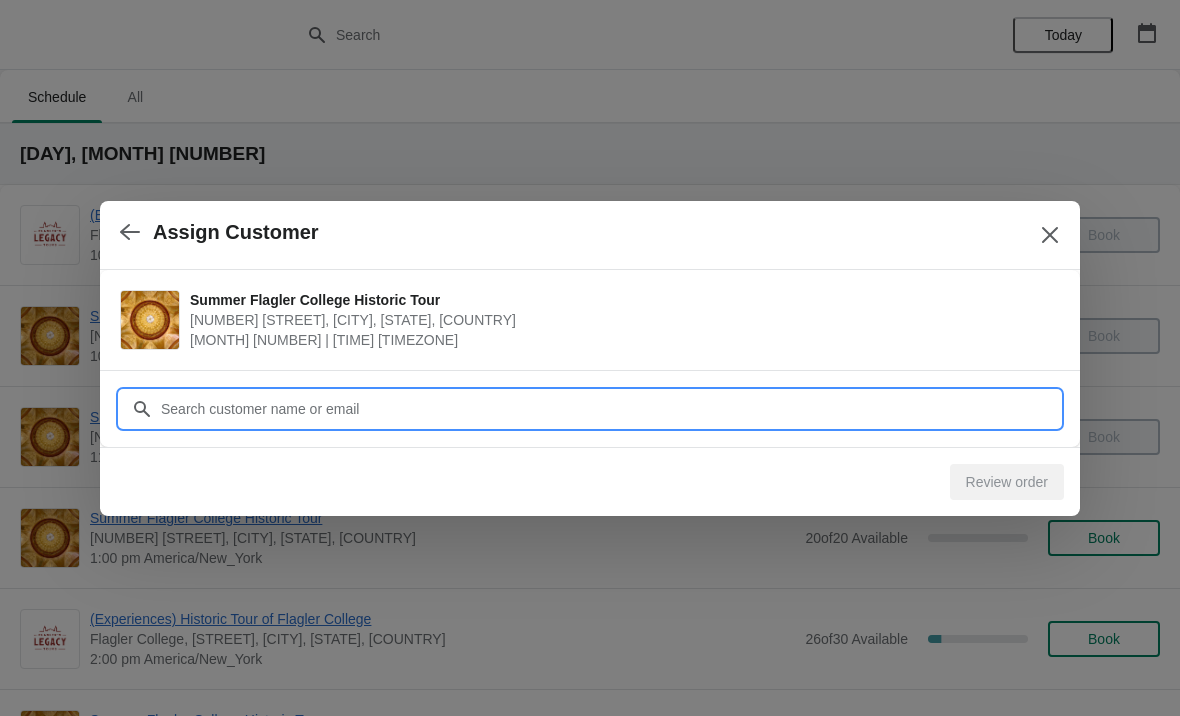 click on "Customer" at bounding box center [610, 409] 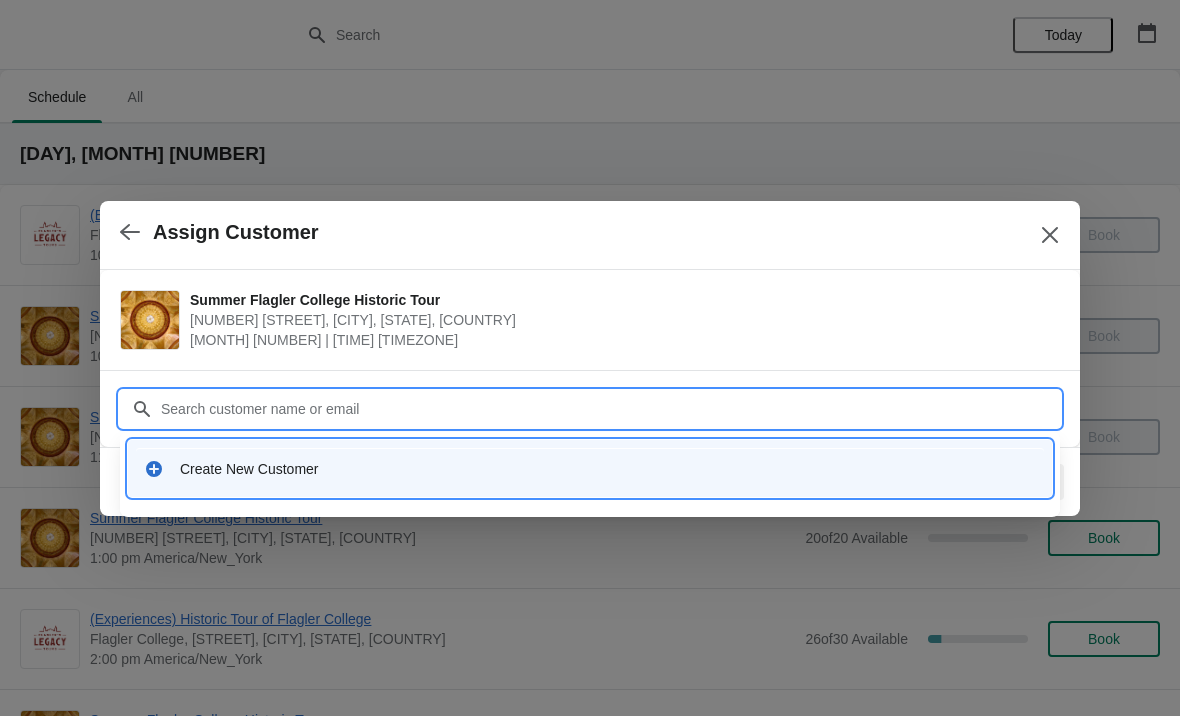 click on "Create New Customer" at bounding box center [590, 468] 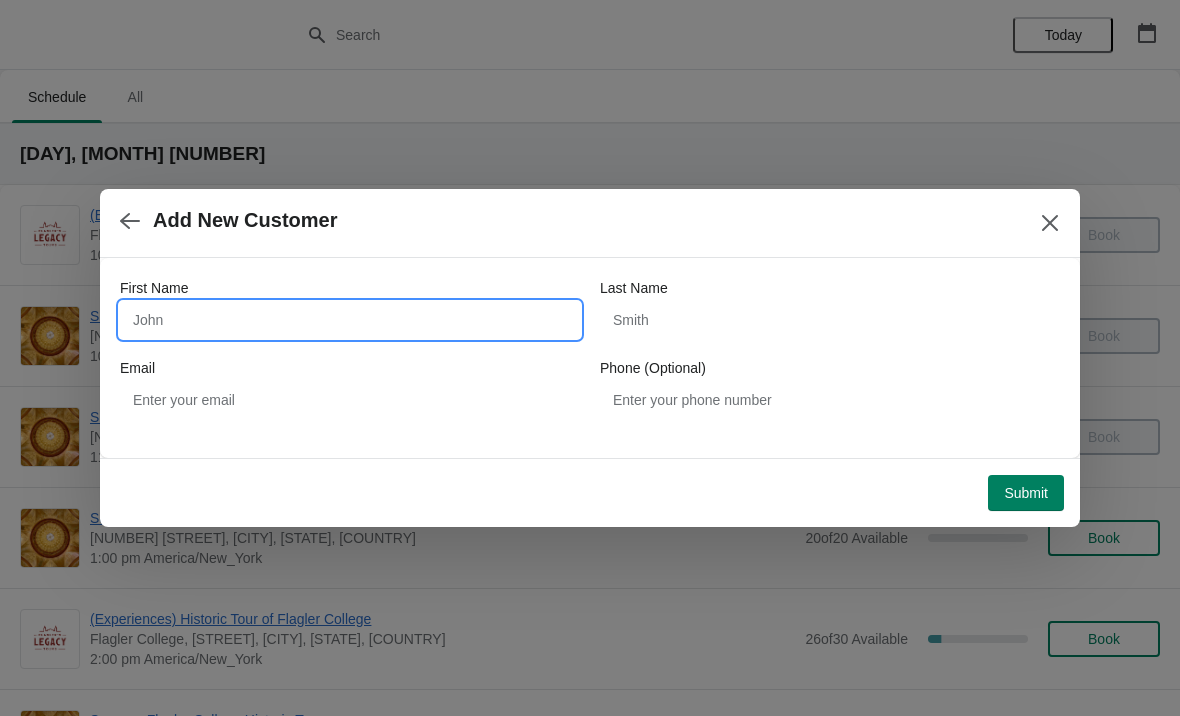 click on "First Name" at bounding box center (350, 320) 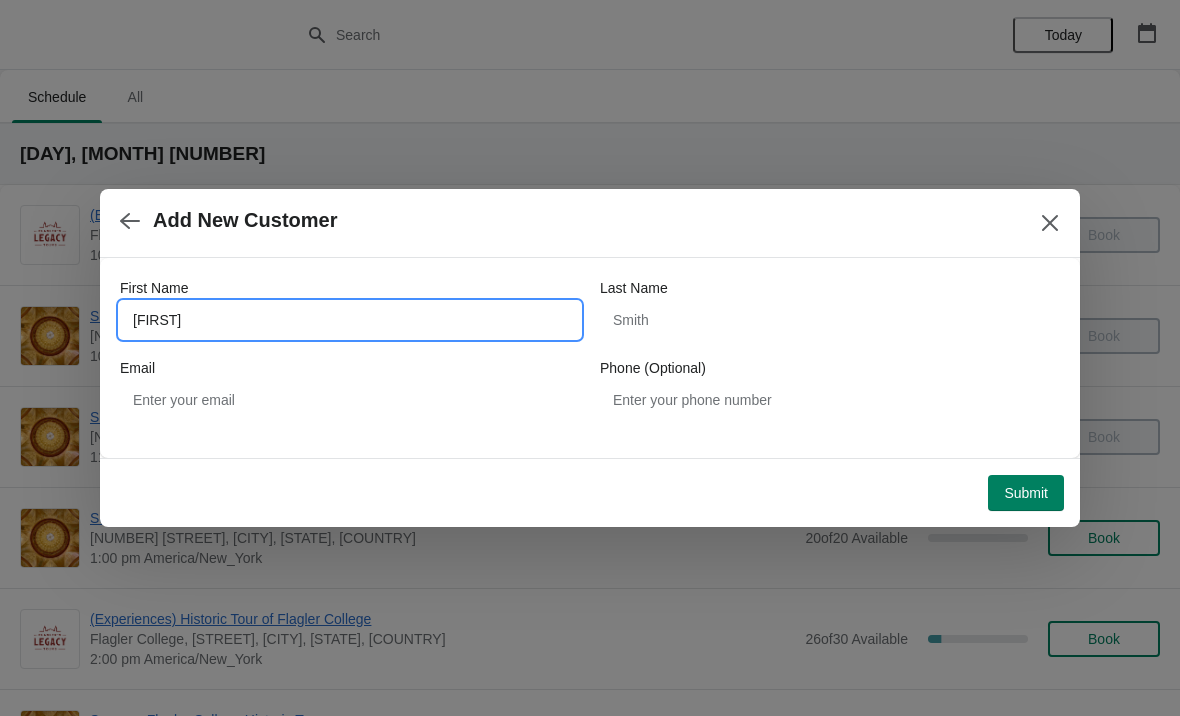 type on "[FIRST]" 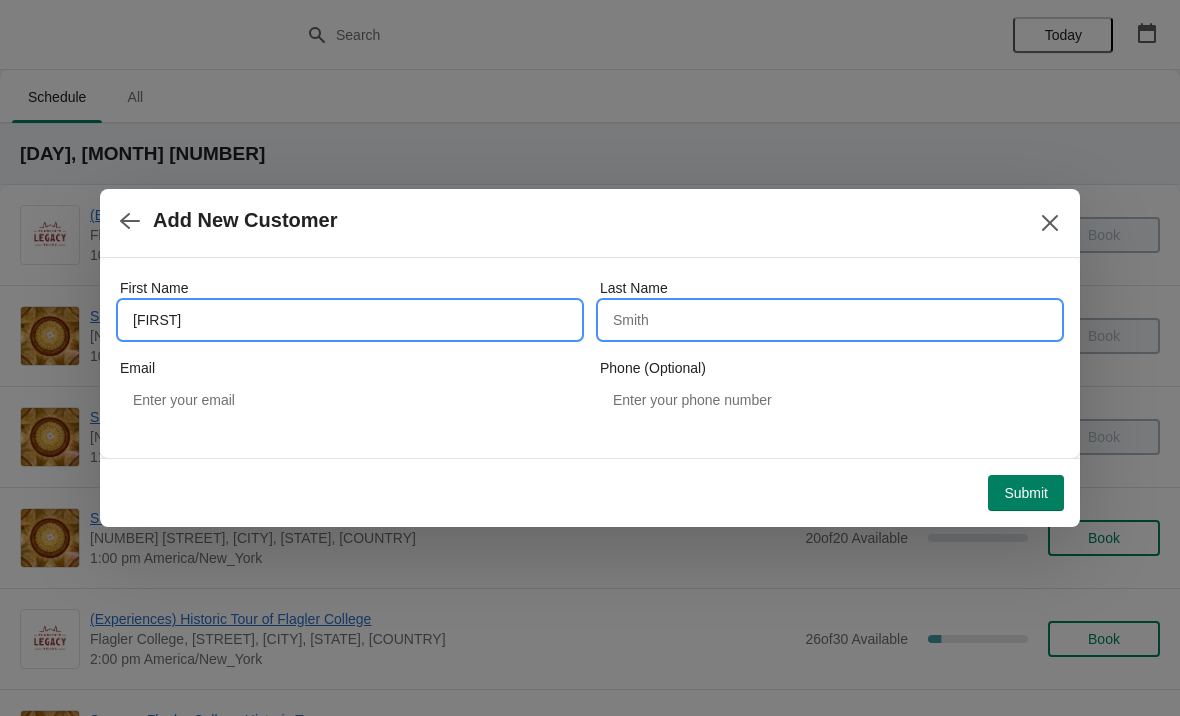 click on "Last Name" at bounding box center (830, 320) 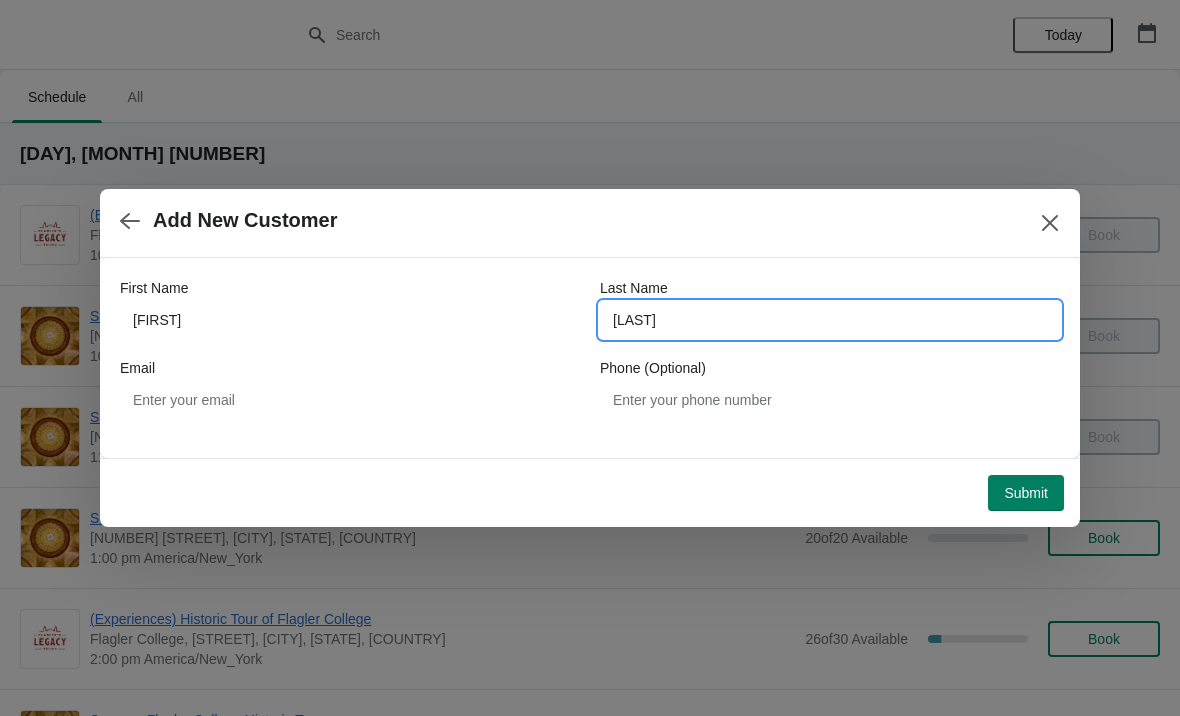 type on "[LAST]" 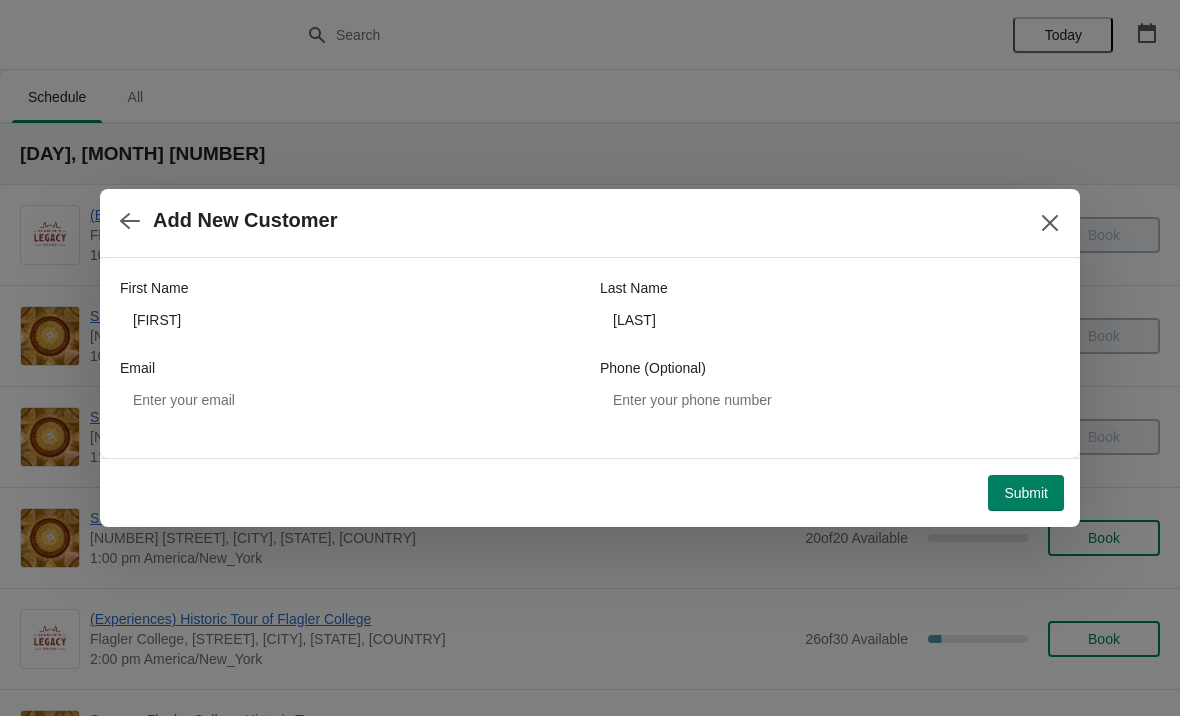 click on "Submit" at bounding box center (1026, 493) 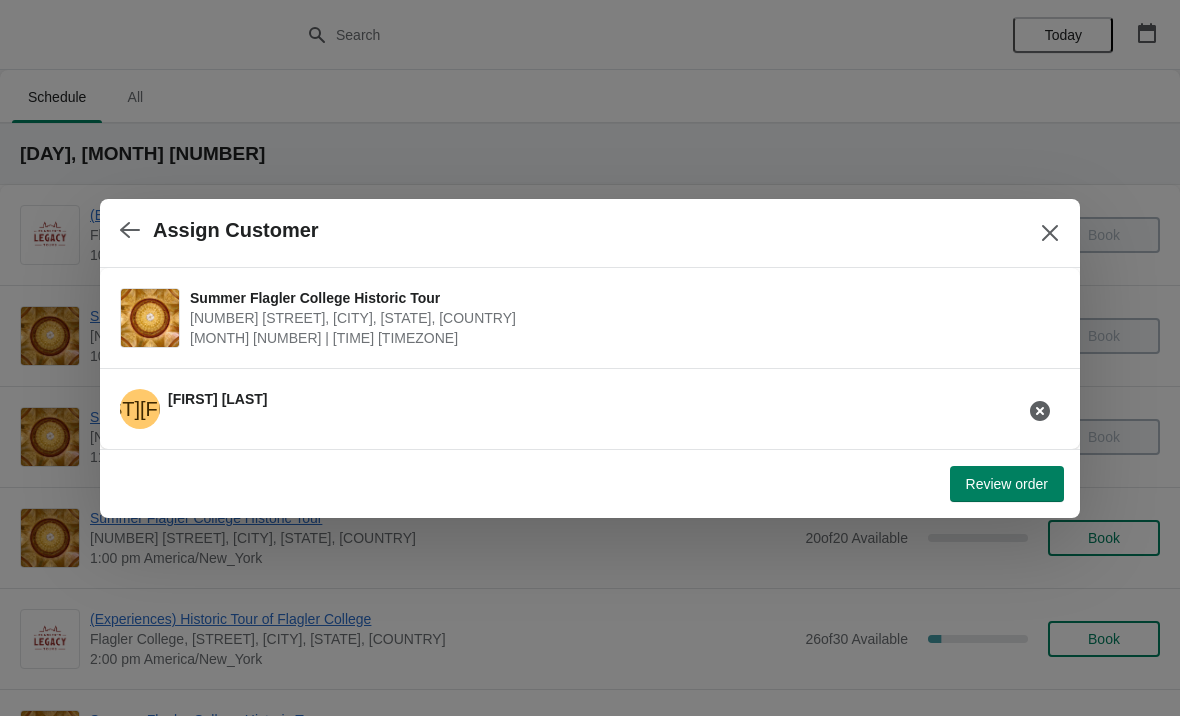 click on "Review order" at bounding box center [1007, 484] 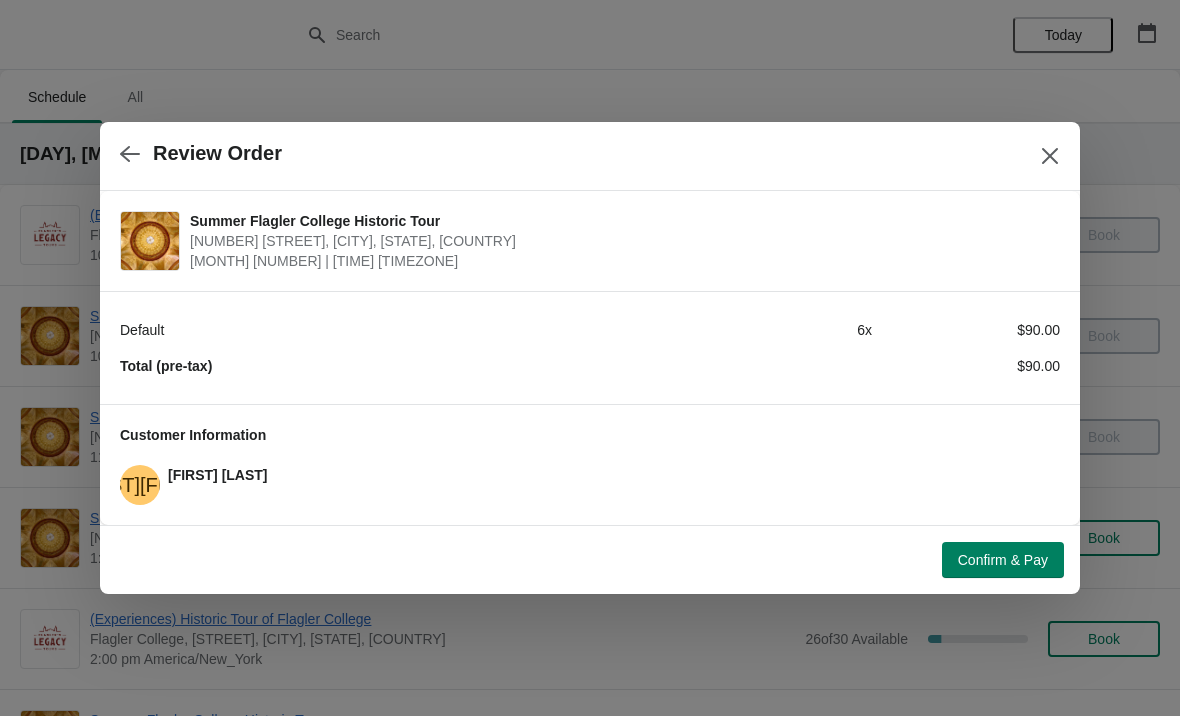 click on "Confirm & Pay" at bounding box center (1003, 560) 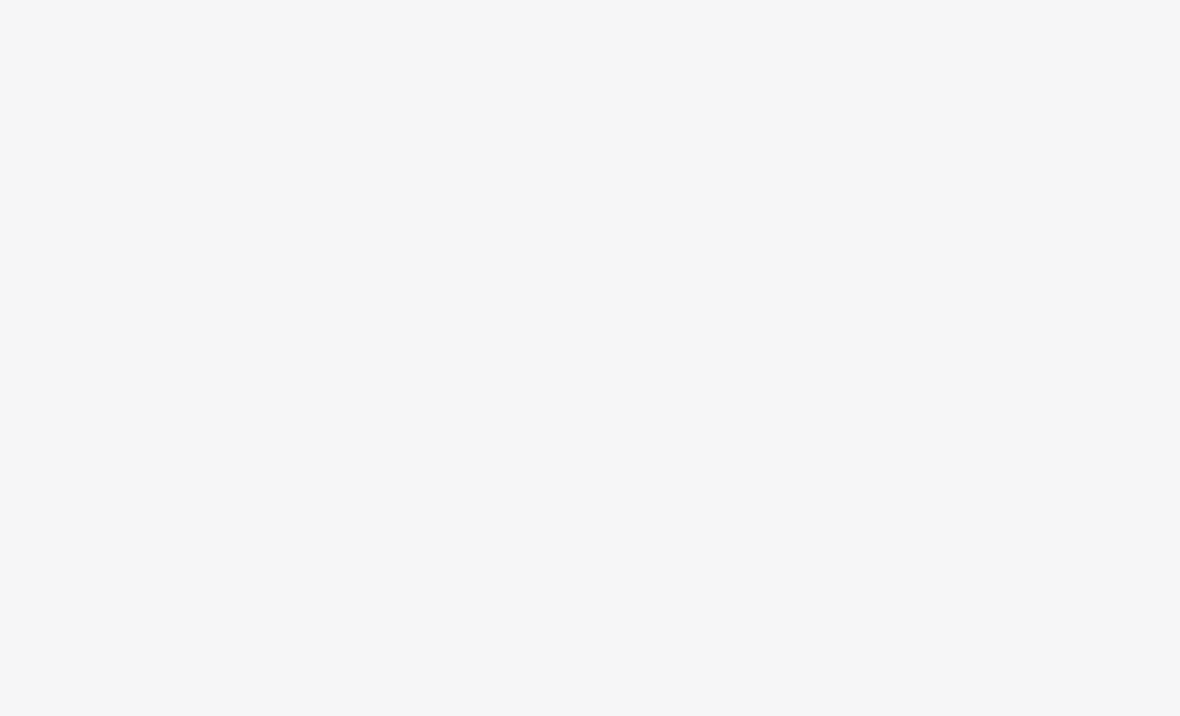 scroll, scrollTop: 0, scrollLeft: 0, axis: both 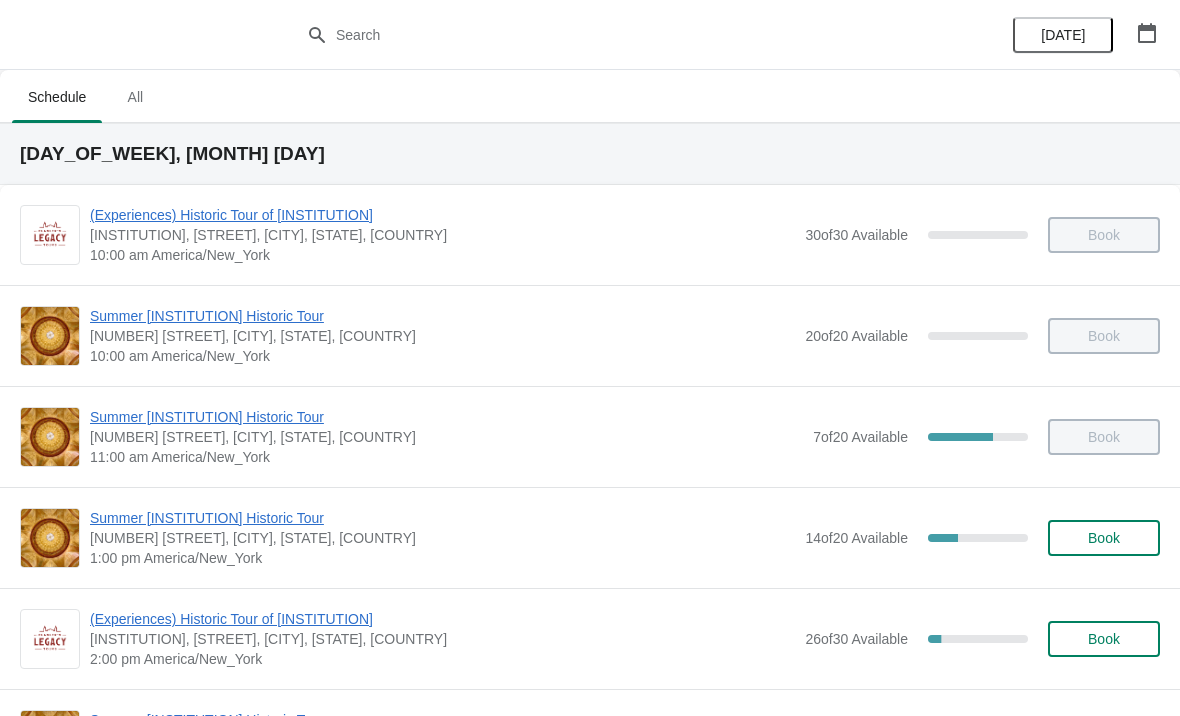 click on "Book" at bounding box center [1104, 538] 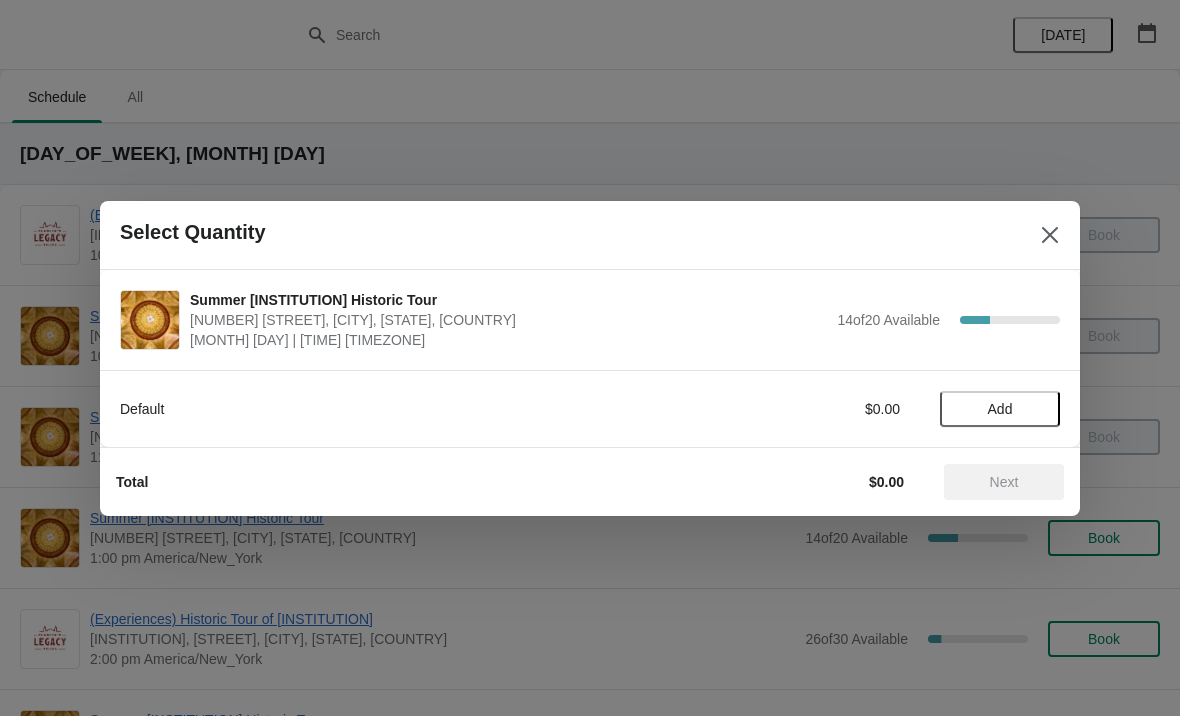 click on "Add" at bounding box center [1000, 409] 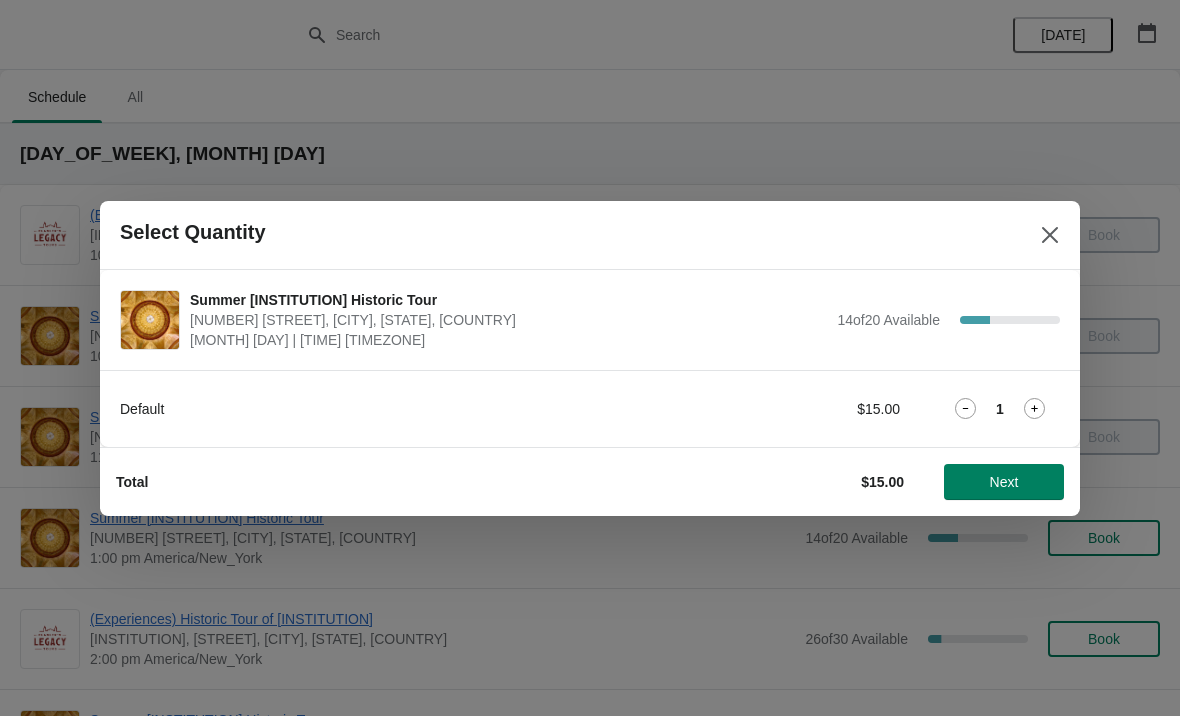click 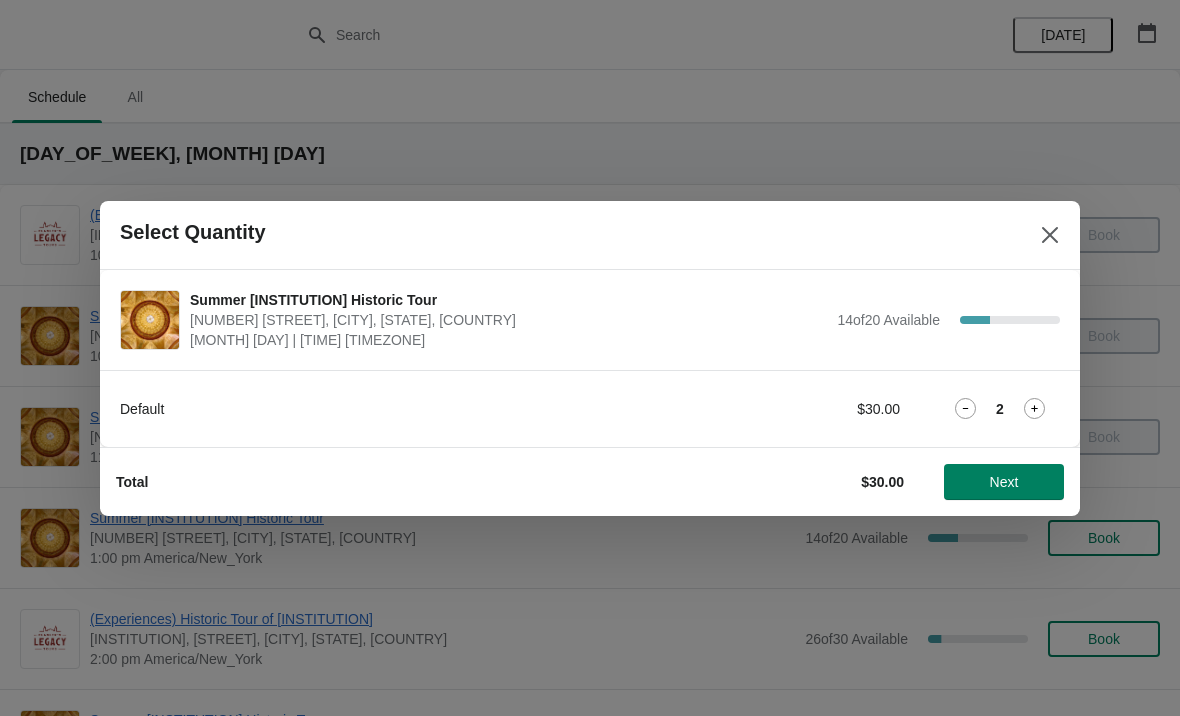 click 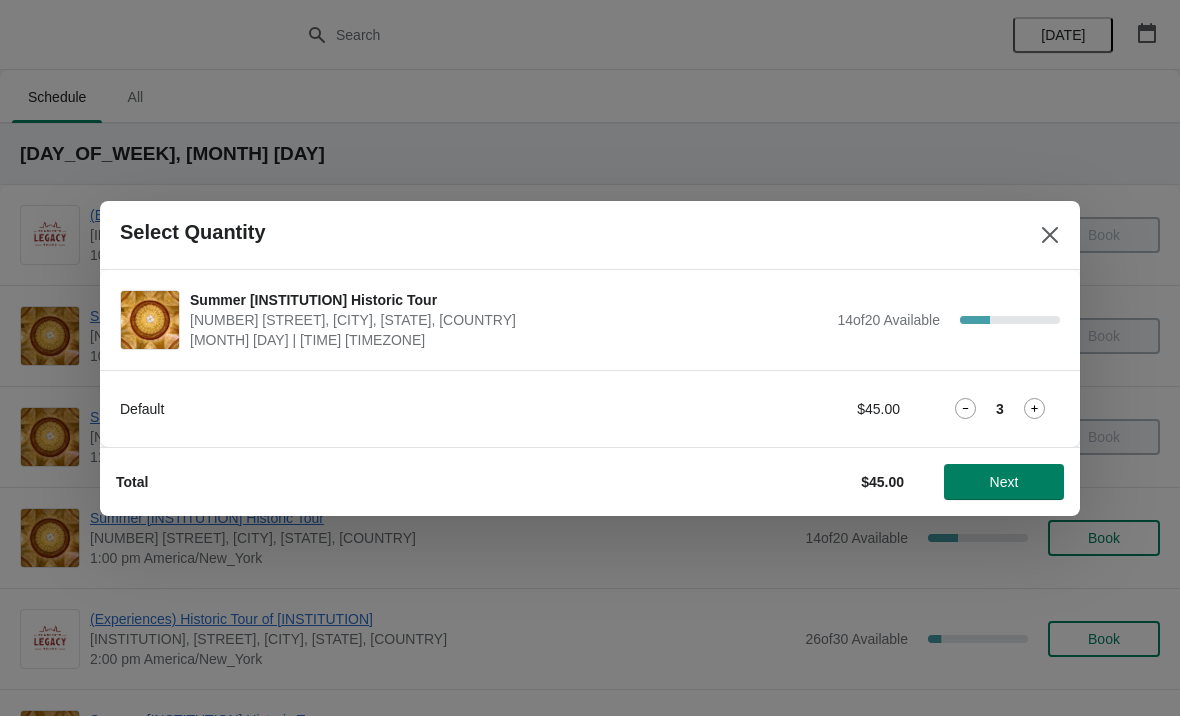 click on "Next" at bounding box center [1004, 482] 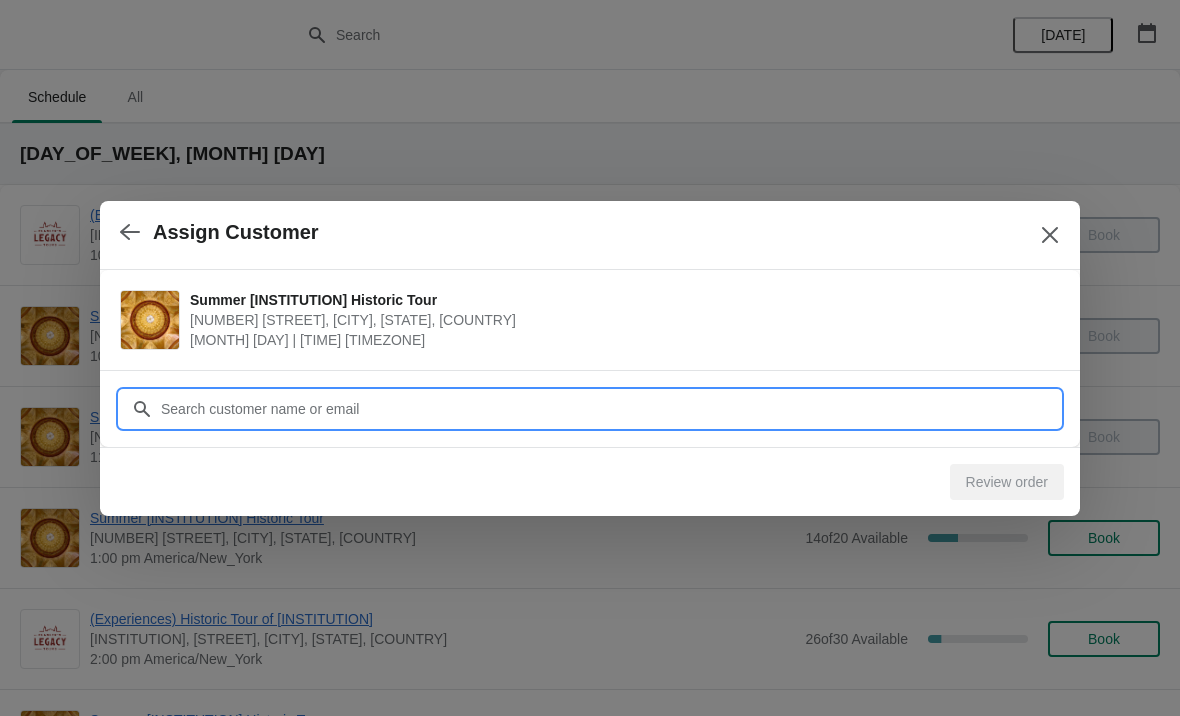 click on "Customer" at bounding box center (610, 409) 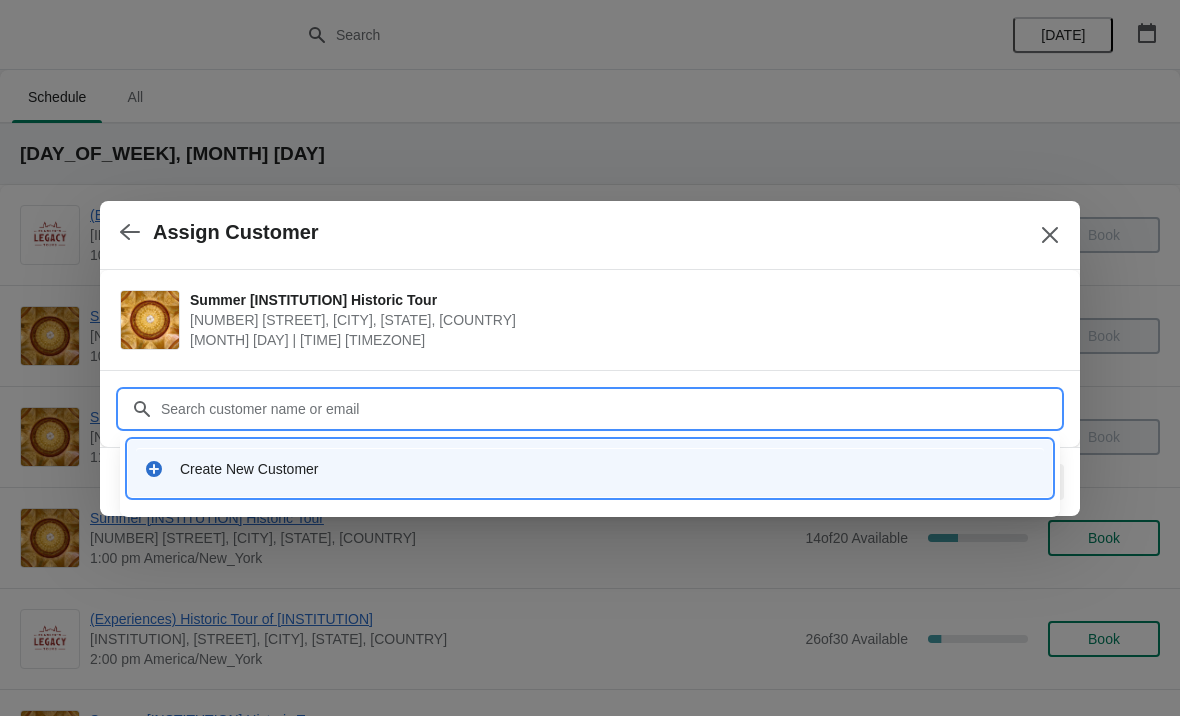 click on "Create New Customer" at bounding box center [608, 469] 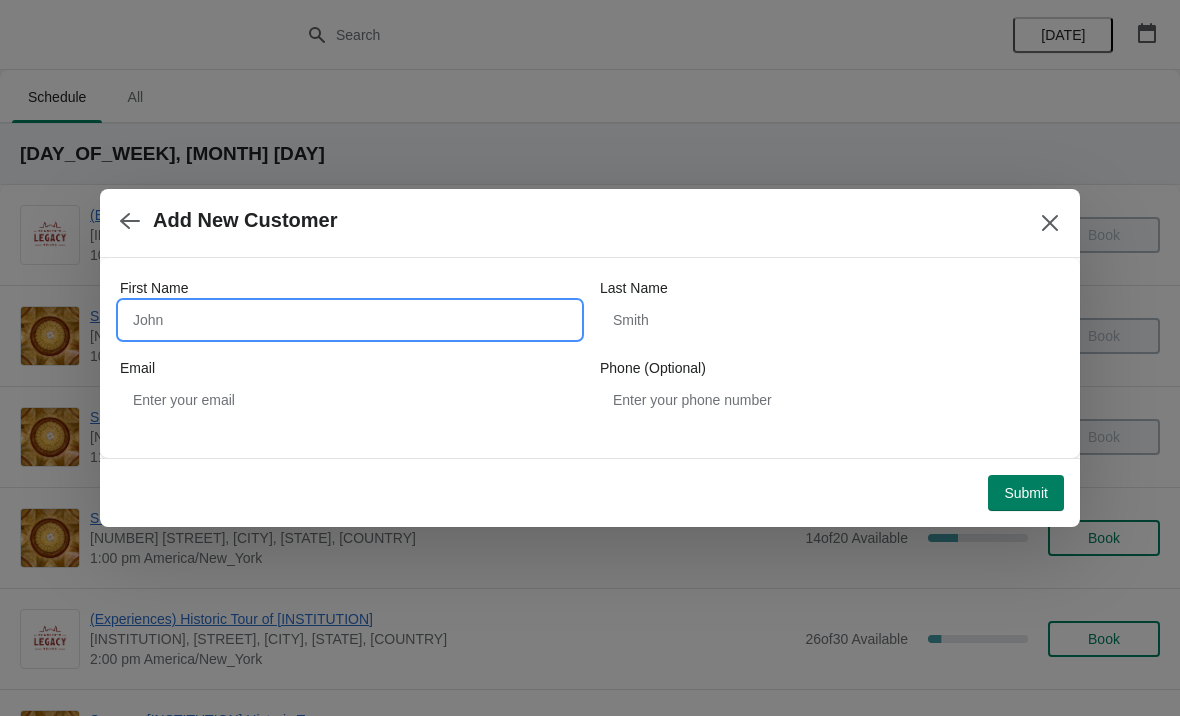 click on "First Name" at bounding box center [350, 320] 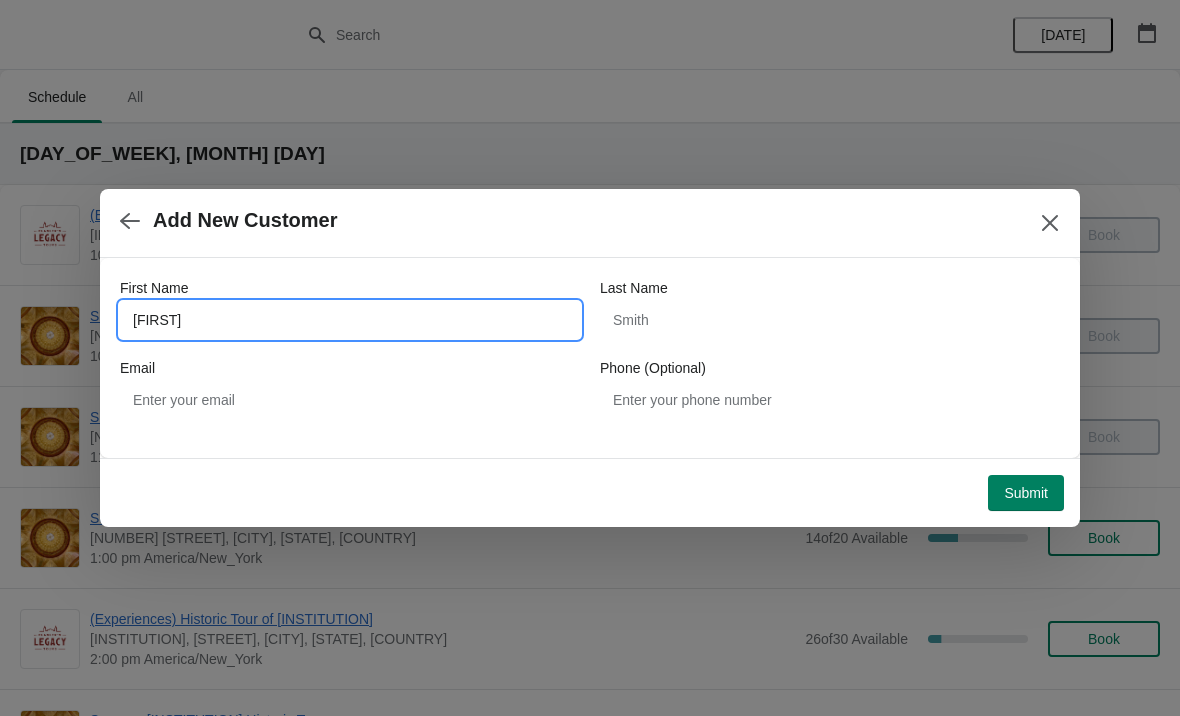 type on "Ameer" 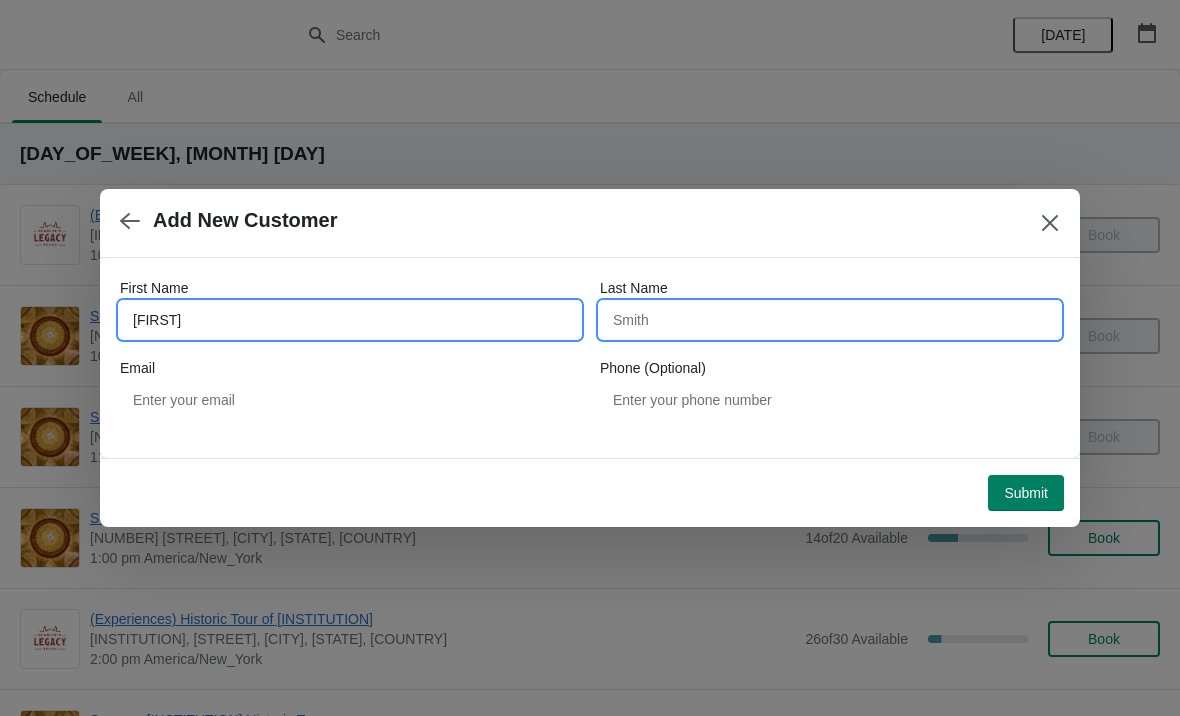 click on "Last Name" at bounding box center [830, 320] 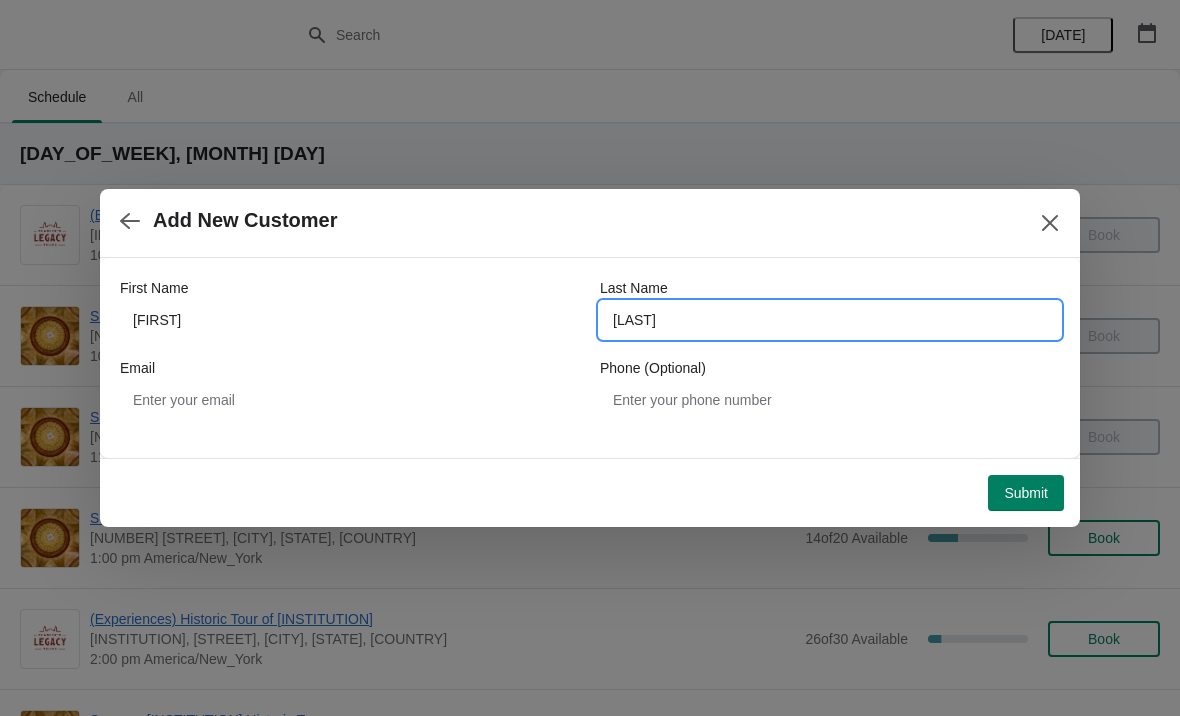type on "Yousuf" 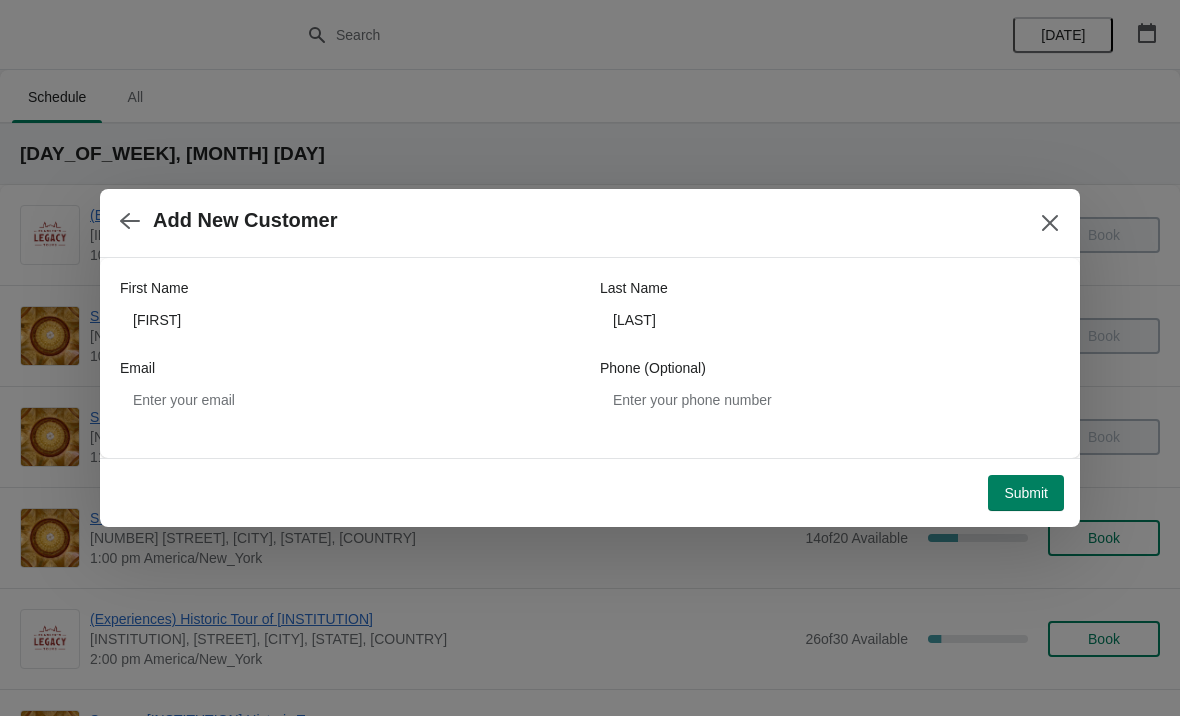 click on "Submit" at bounding box center [1026, 493] 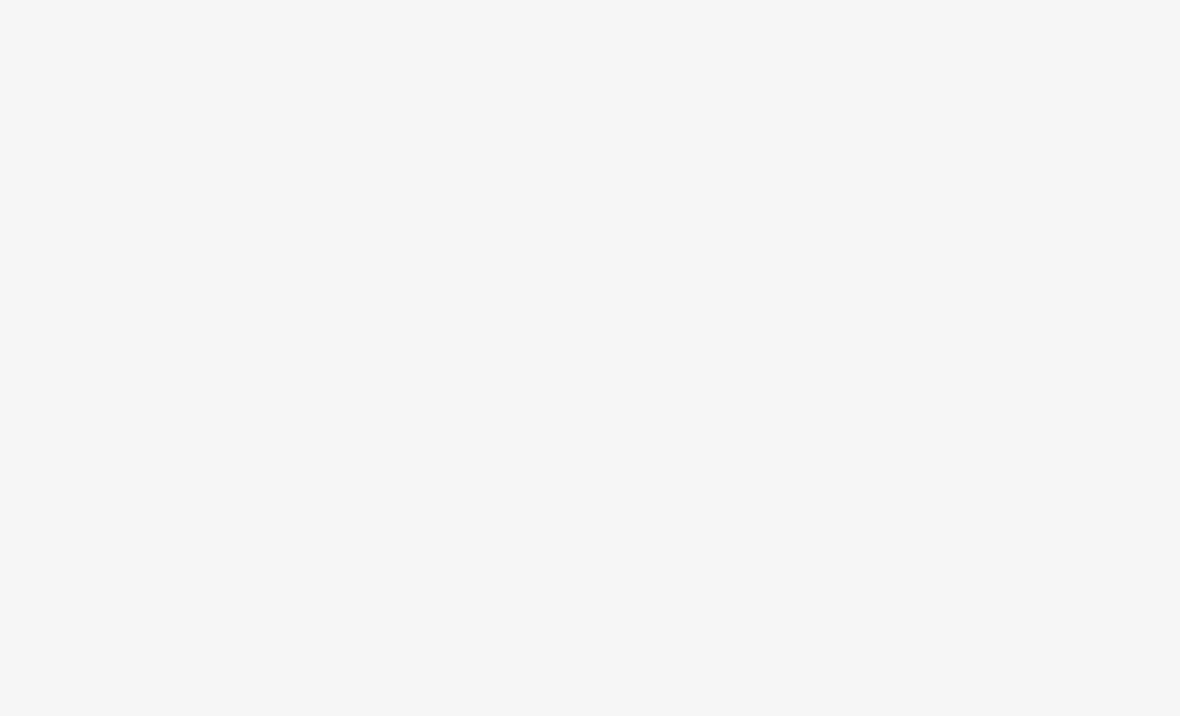 scroll, scrollTop: 0, scrollLeft: 0, axis: both 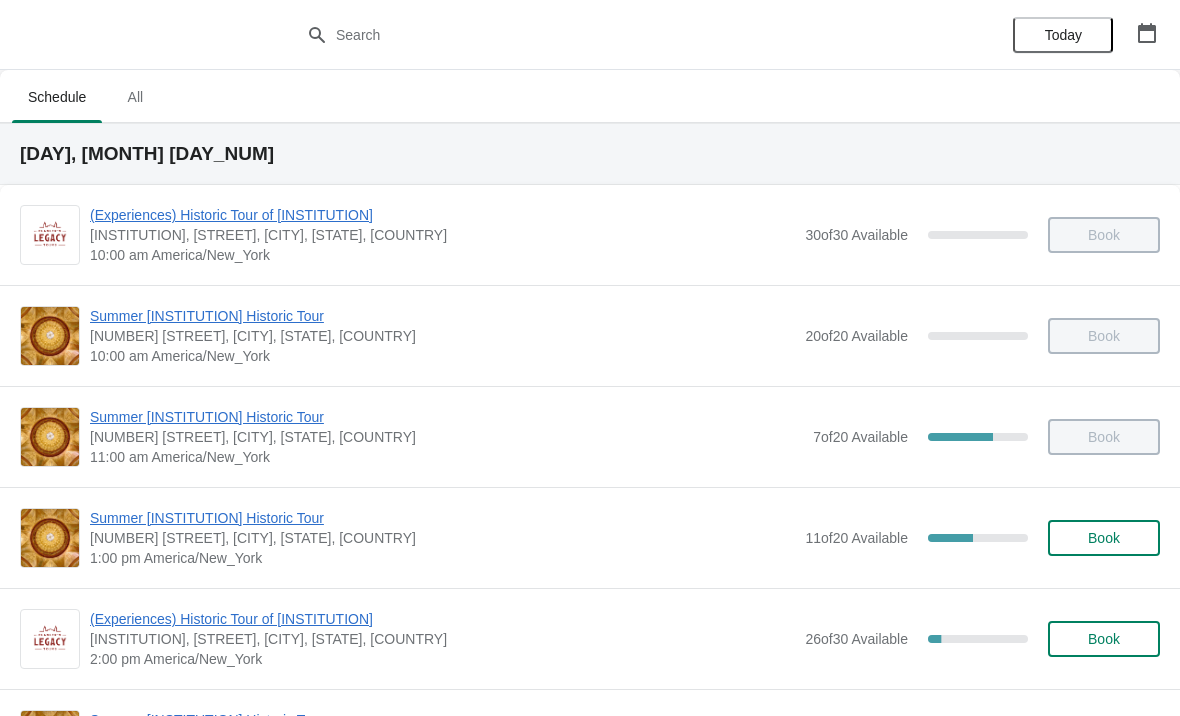 click on "Book" at bounding box center [1104, 538] 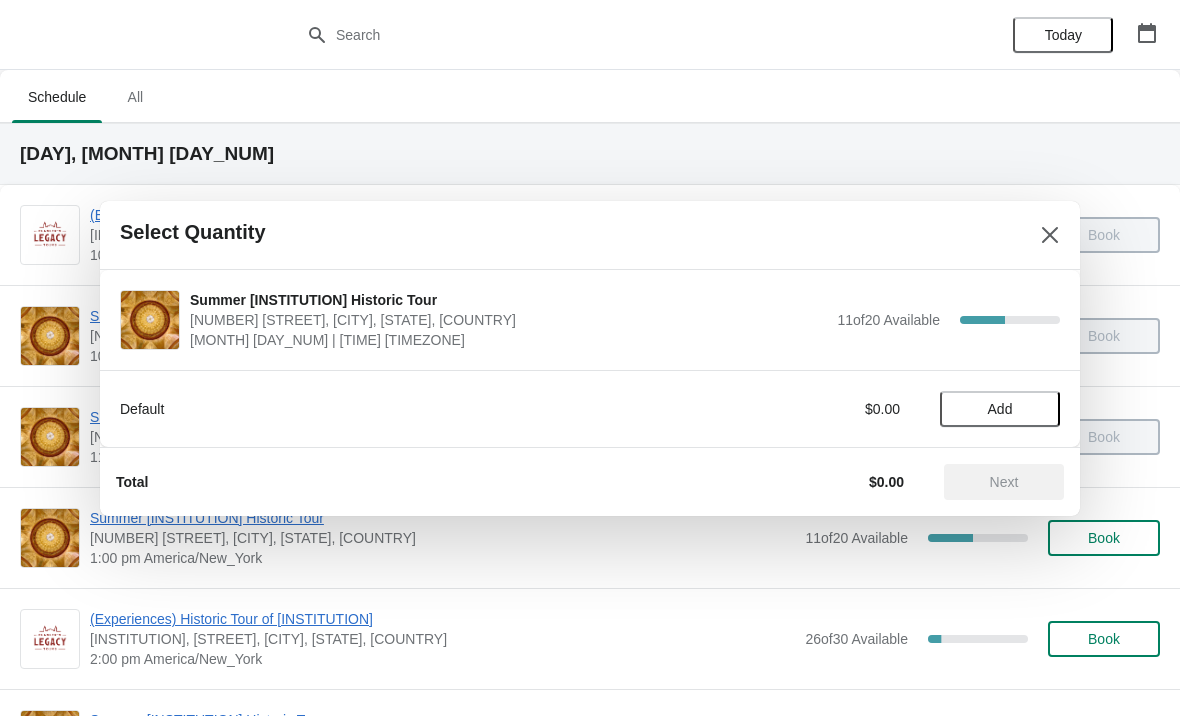 click on "Add" at bounding box center (1000, 409) 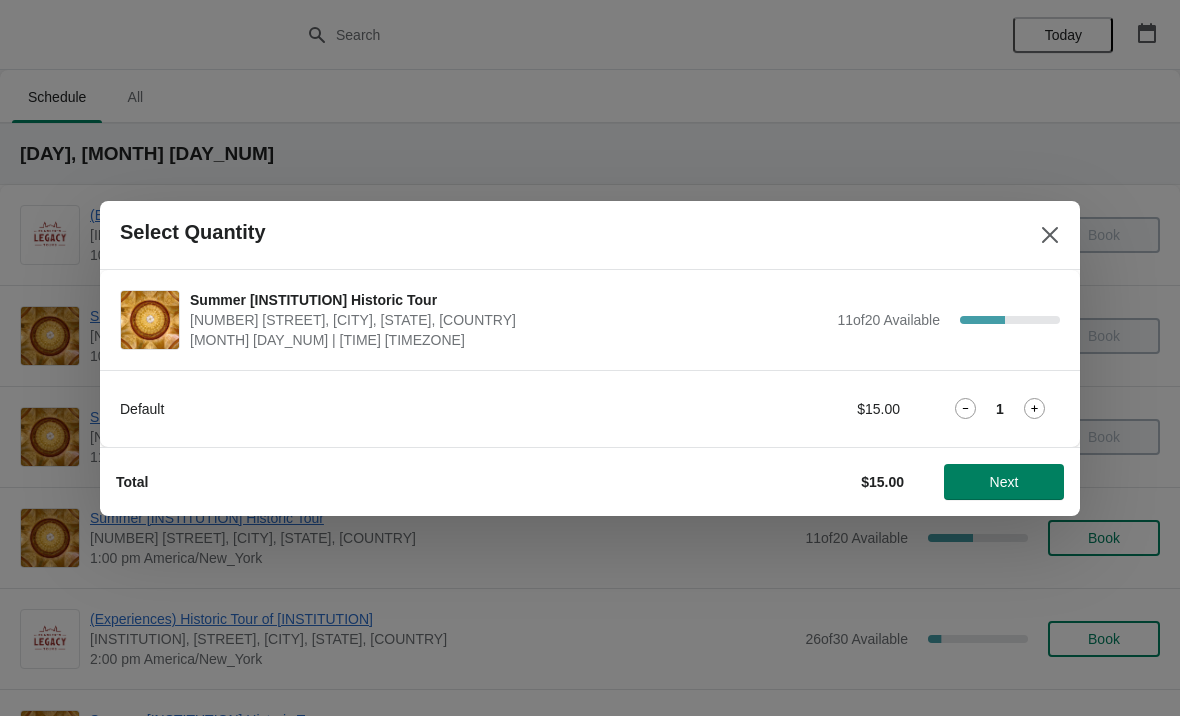 click on "Default $15.00 1" at bounding box center (590, 409) 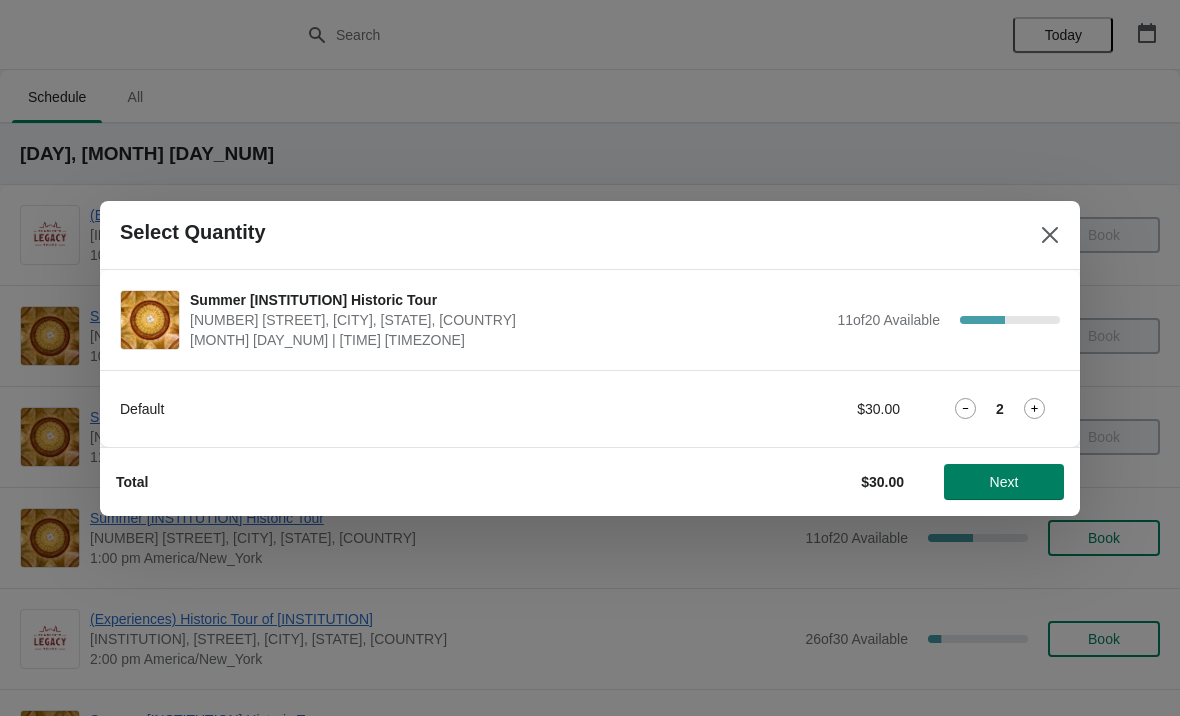 click on "Next" at bounding box center [1004, 482] 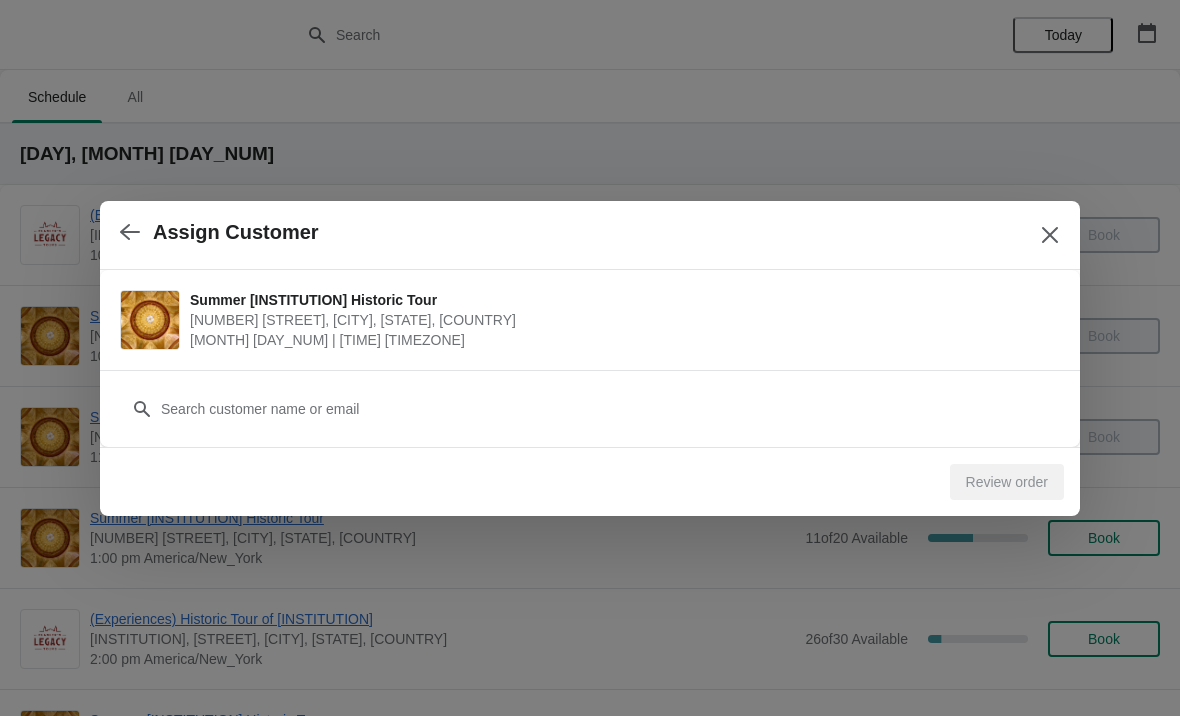 click on "Customer" at bounding box center [590, 408] 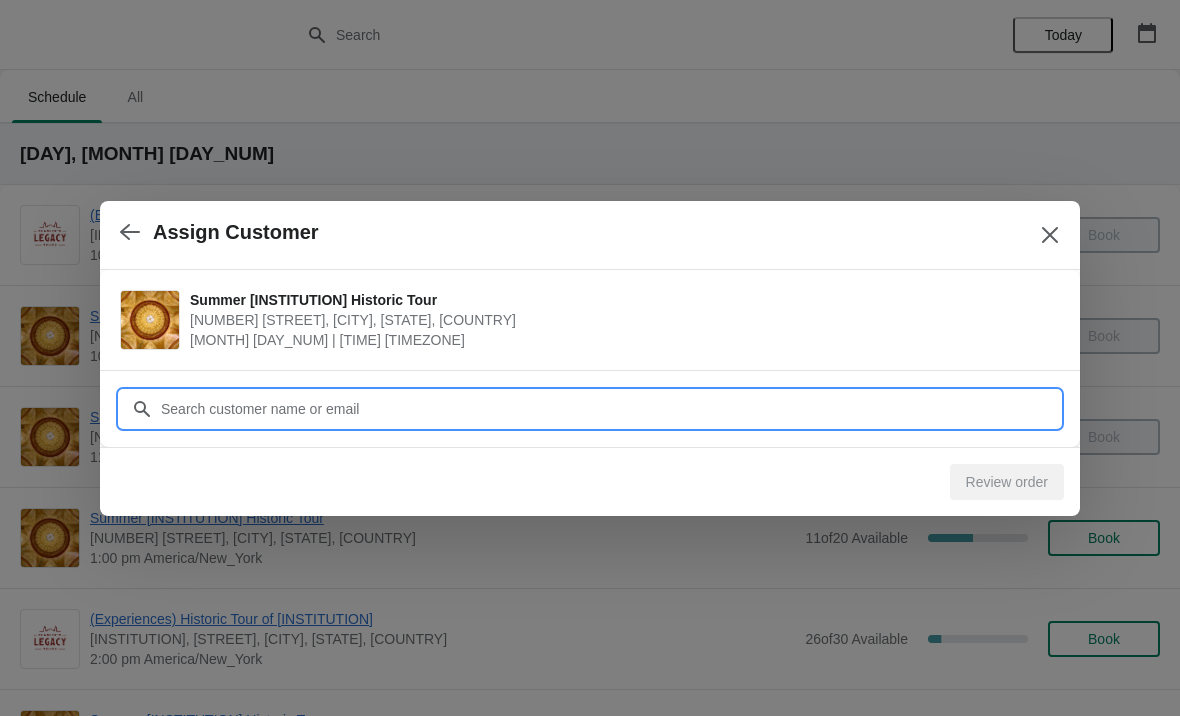 click on "Customer" at bounding box center [610, 409] 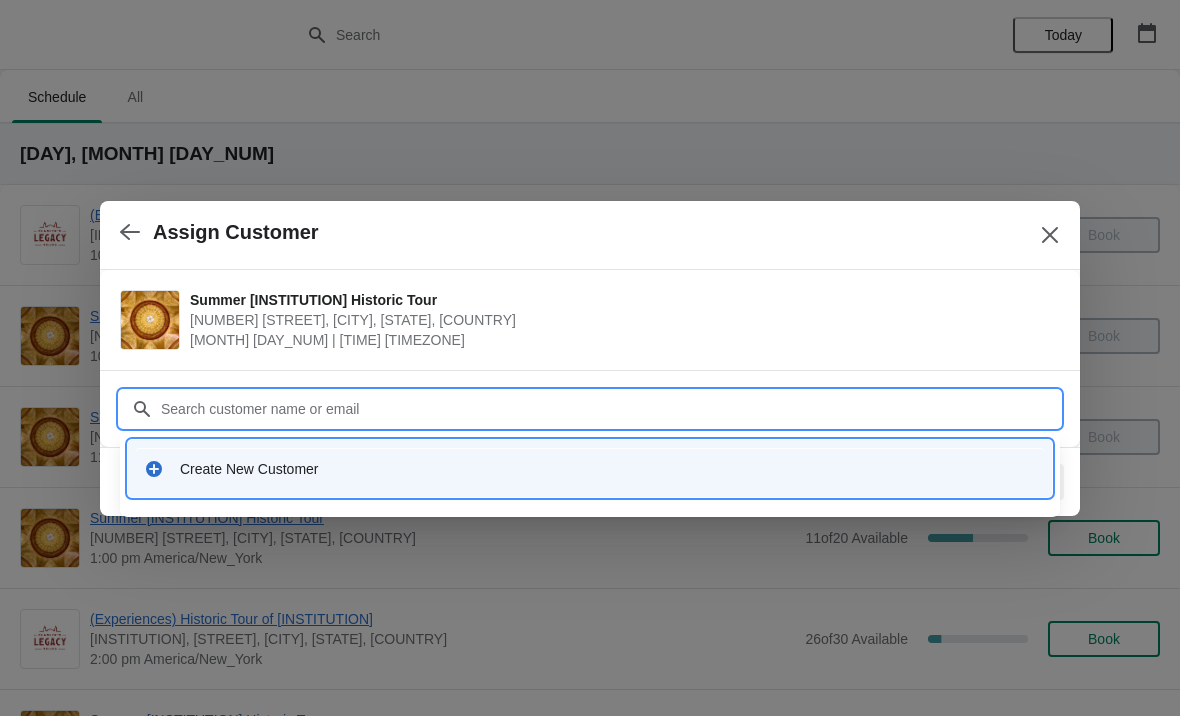 click on "Create New Customer" at bounding box center (608, 469) 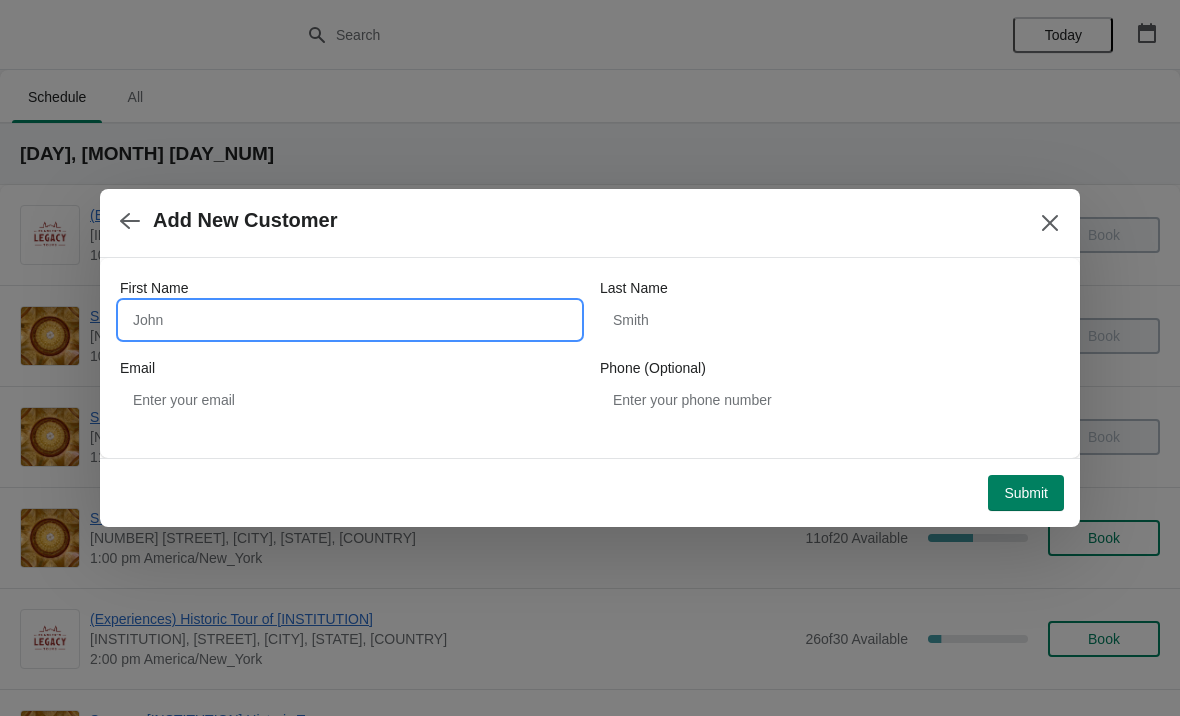 click on "First Name" at bounding box center [350, 320] 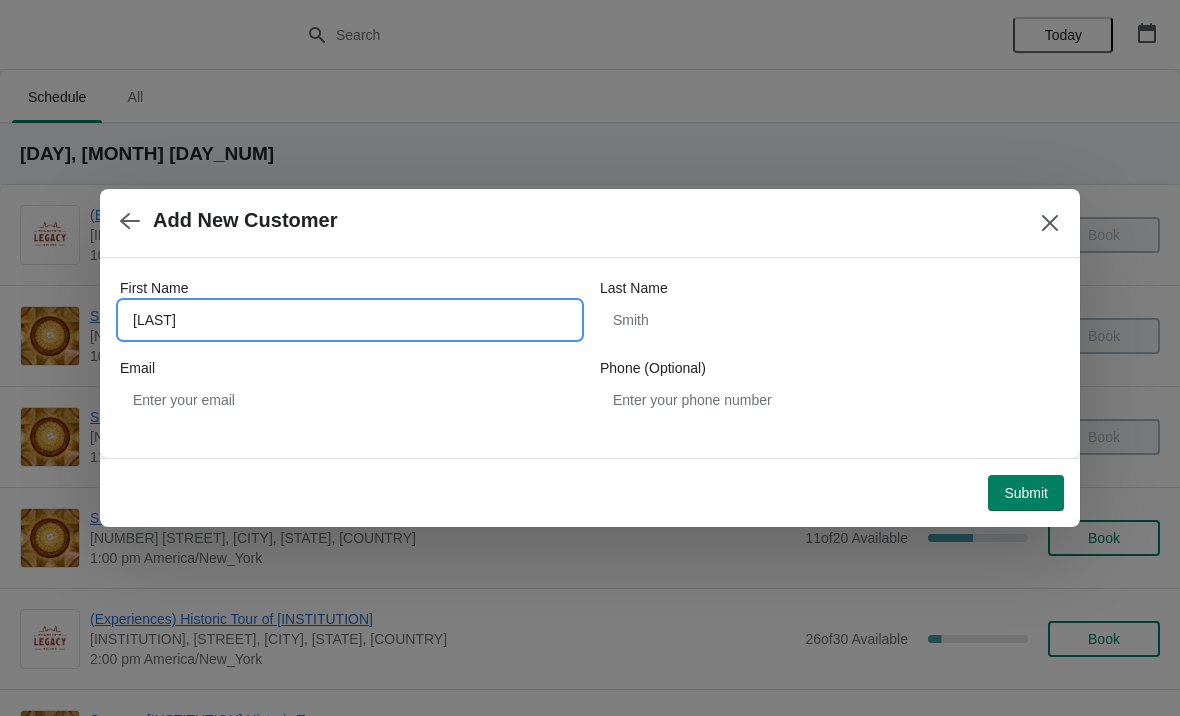 type on "Landon" 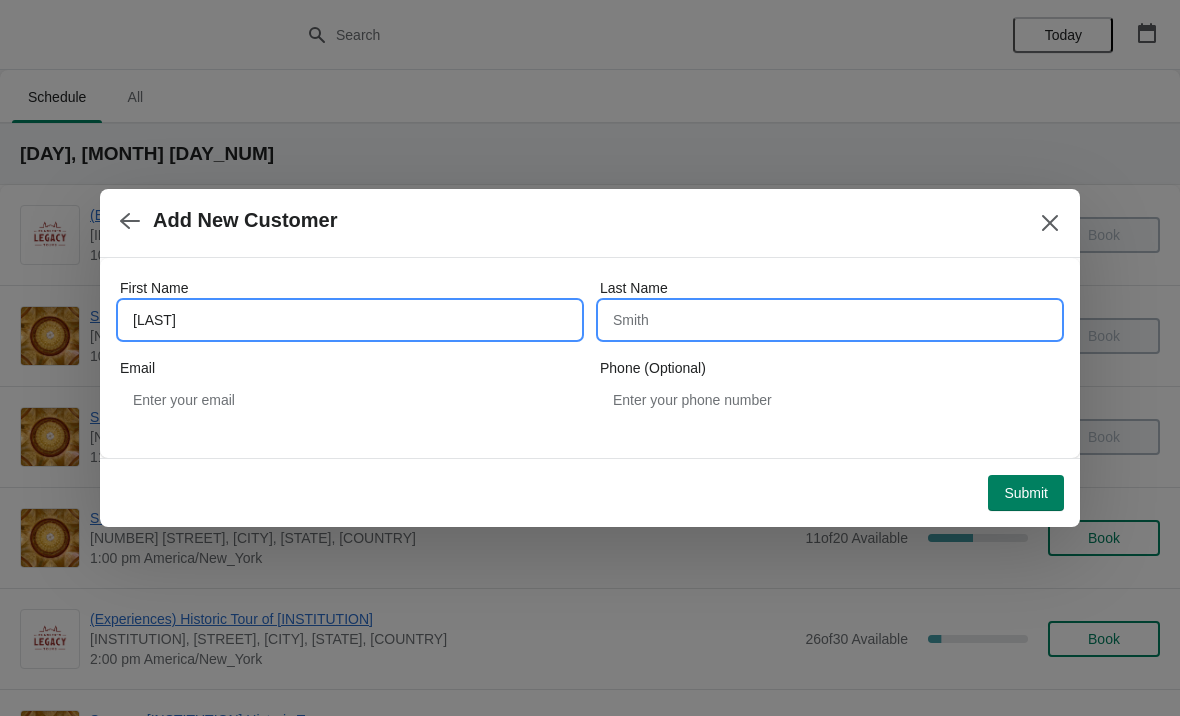 click on "Last Name" at bounding box center (830, 320) 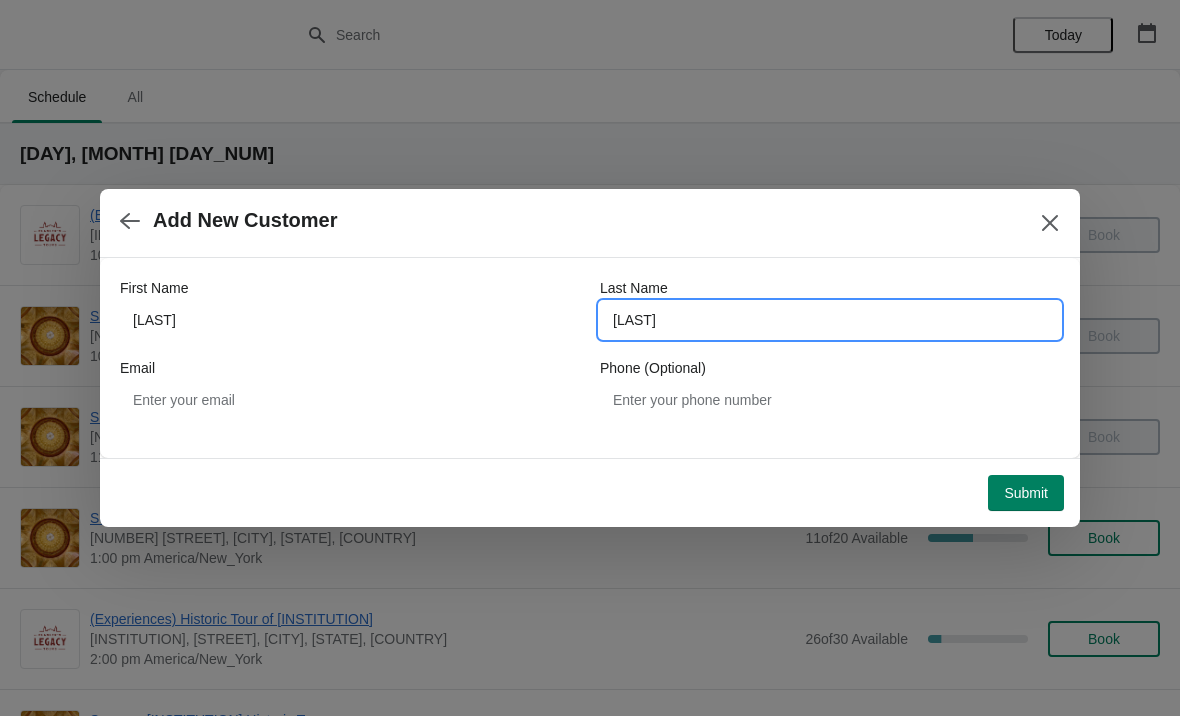 type on "Gann" 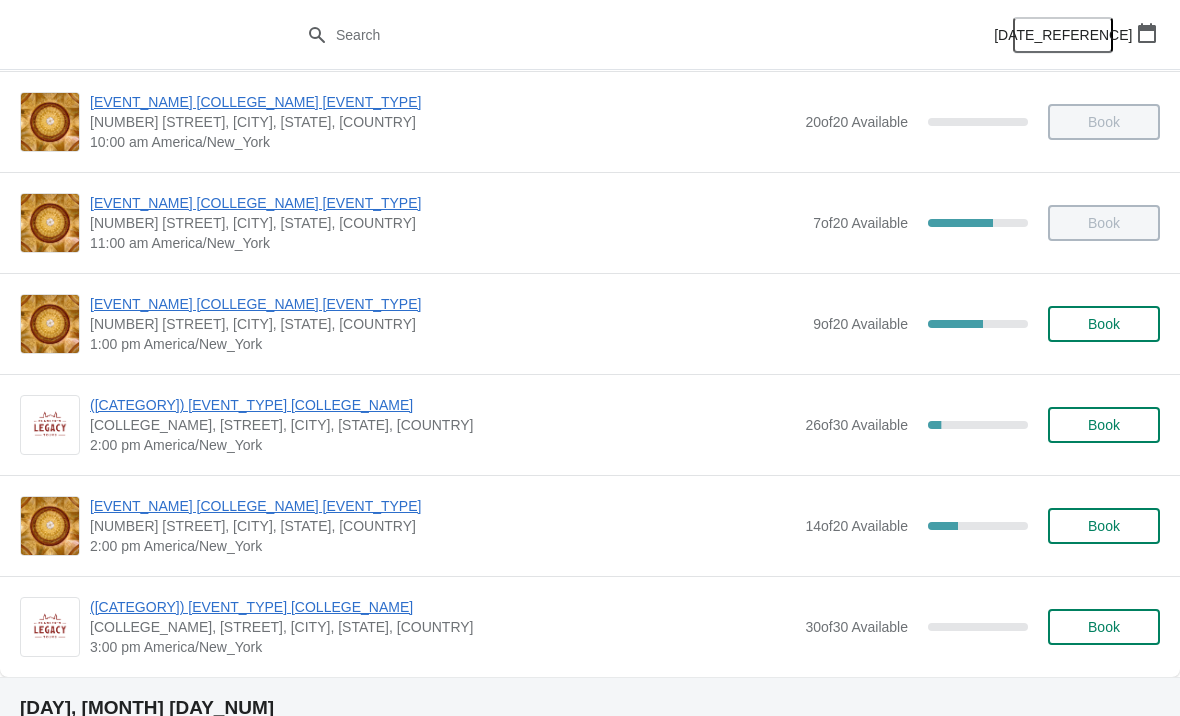 scroll, scrollTop: 215, scrollLeft: 0, axis: vertical 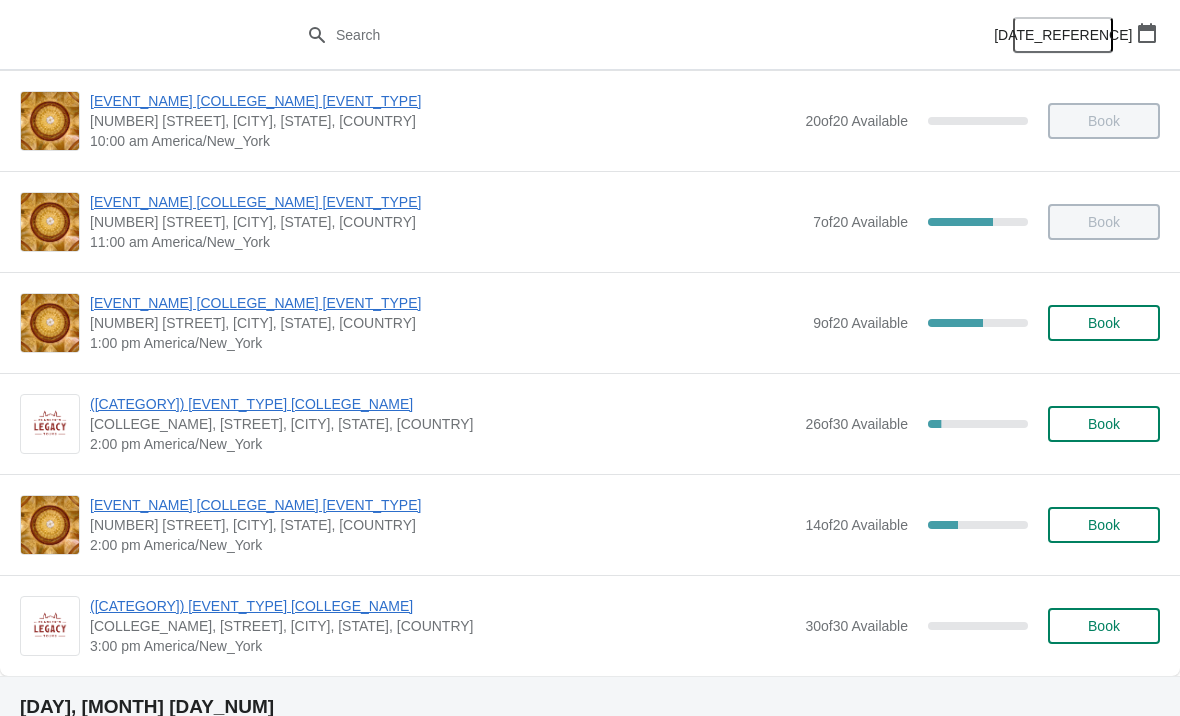 click on "[EVENT_NAME] [COLLEGE_NAME] [EVENT_TYPE]" at bounding box center [442, 505] 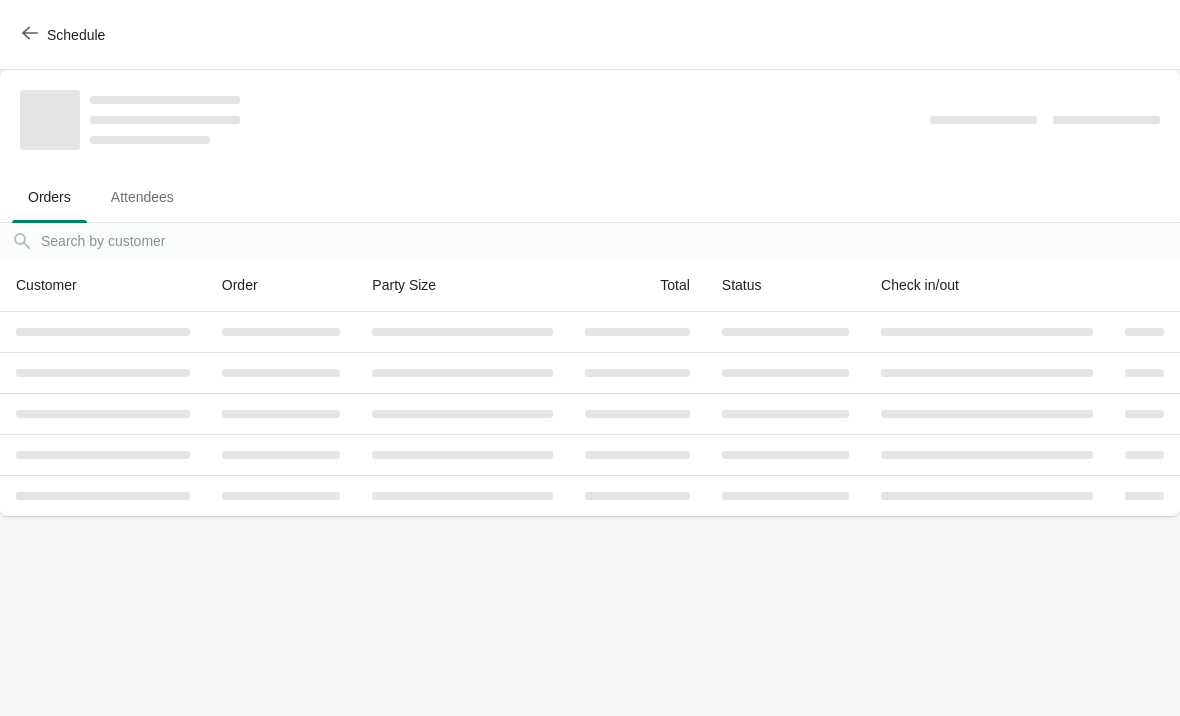 scroll, scrollTop: 0, scrollLeft: 0, axis: both 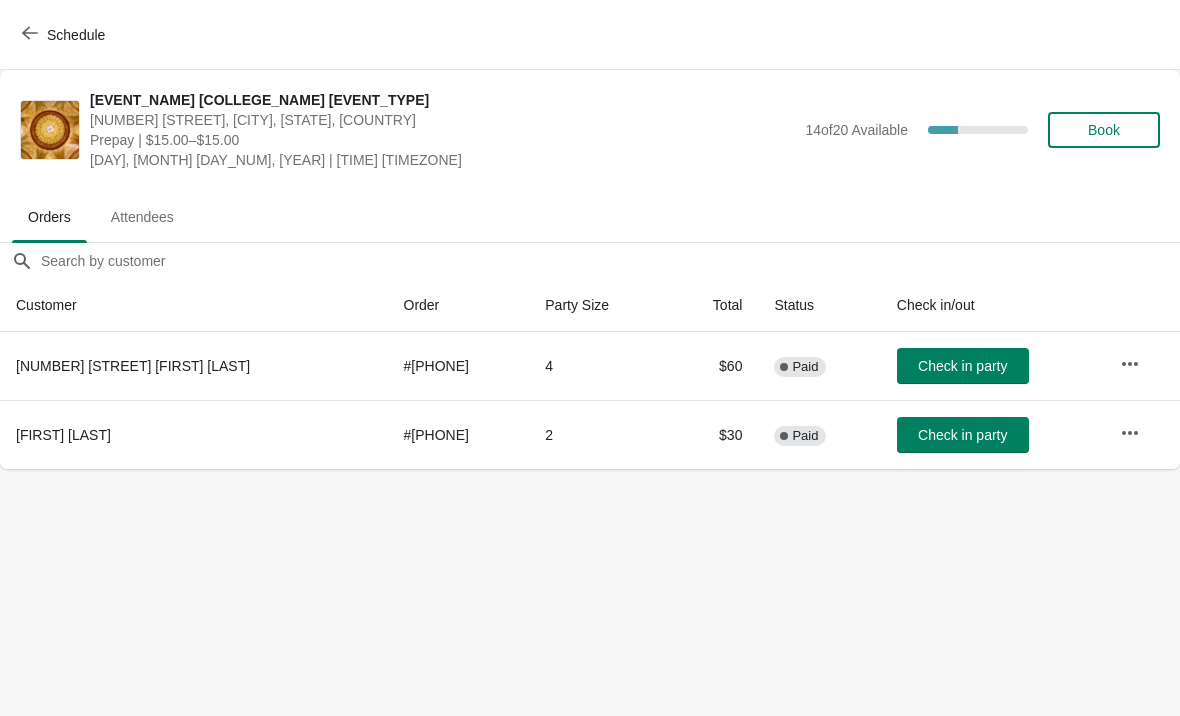 click 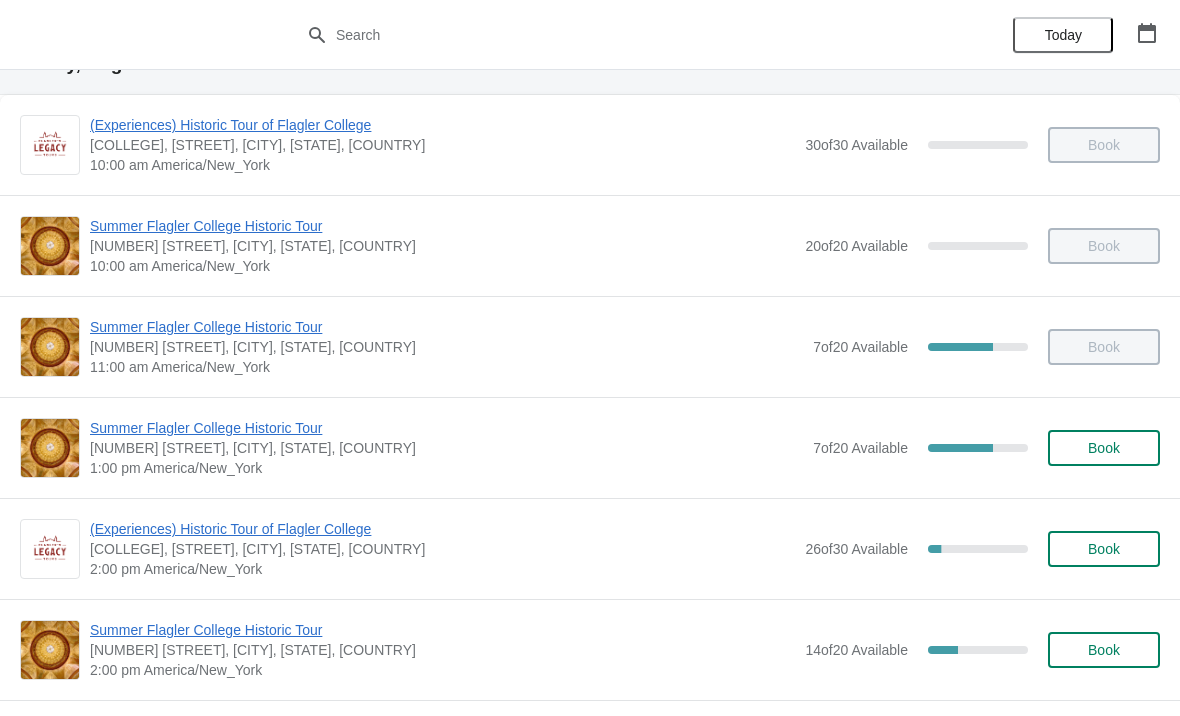 scroll, scrollTop: 92, scrollLeft: 0, axis: vertical 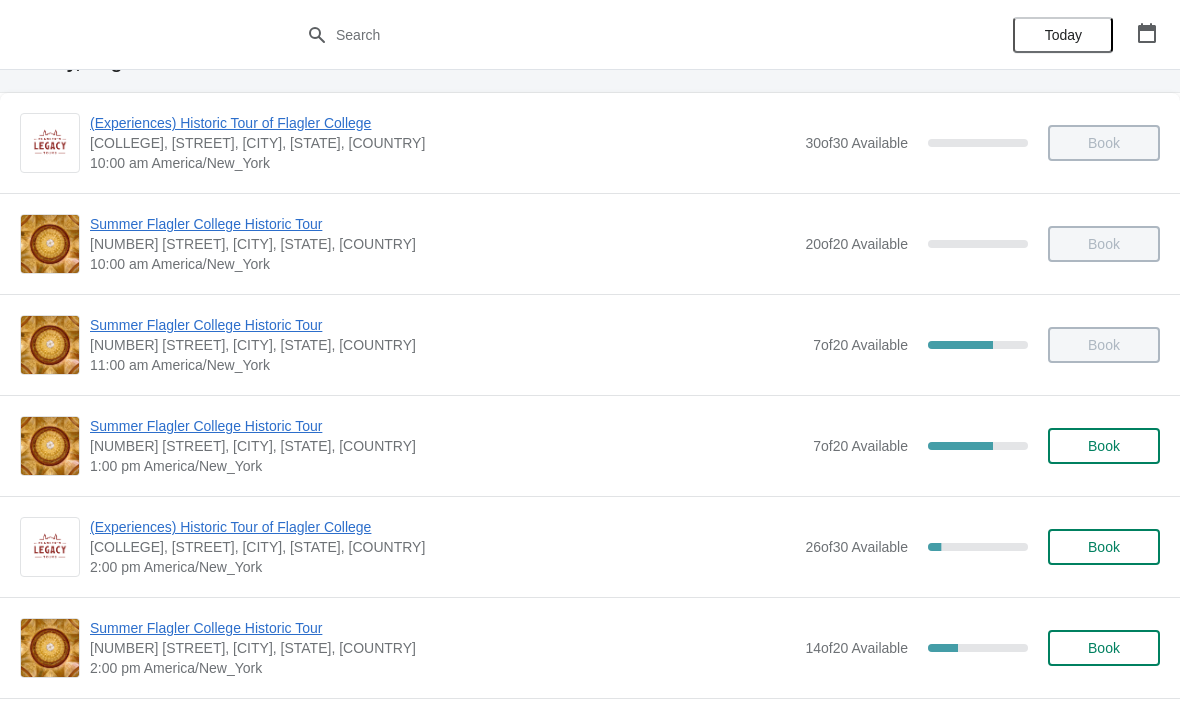 click on "Summer Flagler College Historic Tour" at bounding box center [446, 426] 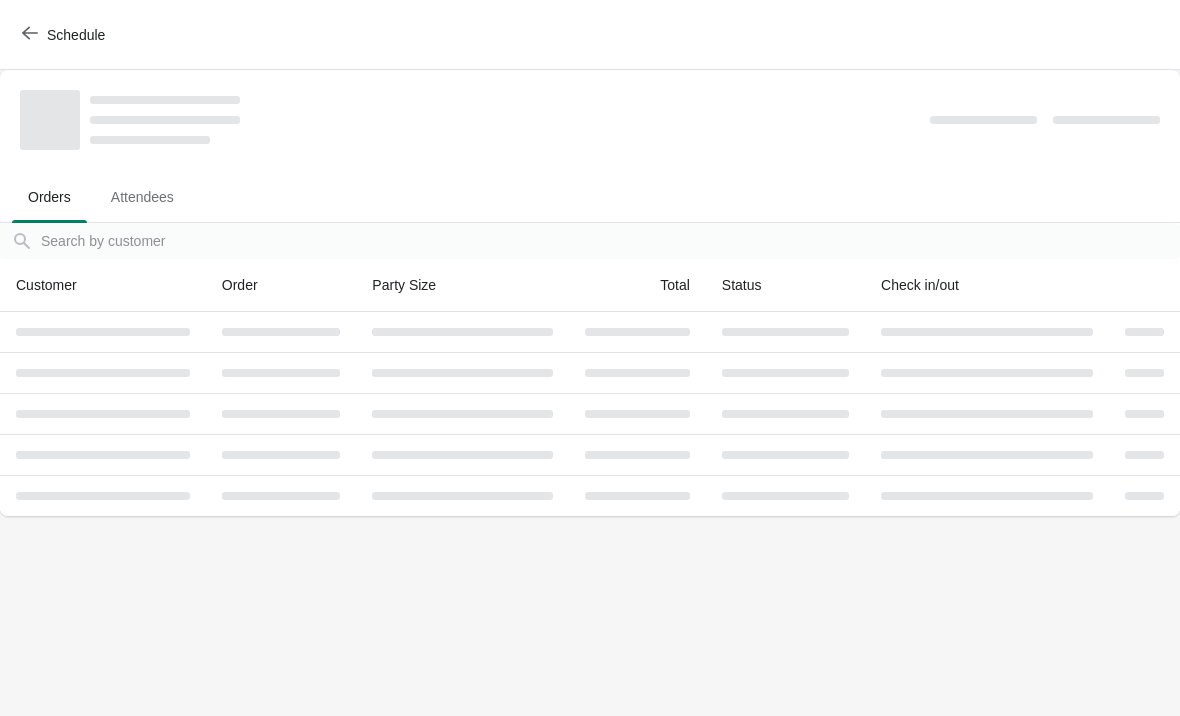 scroll, scrollTop: 0, scrollLeft: 0, axis: both 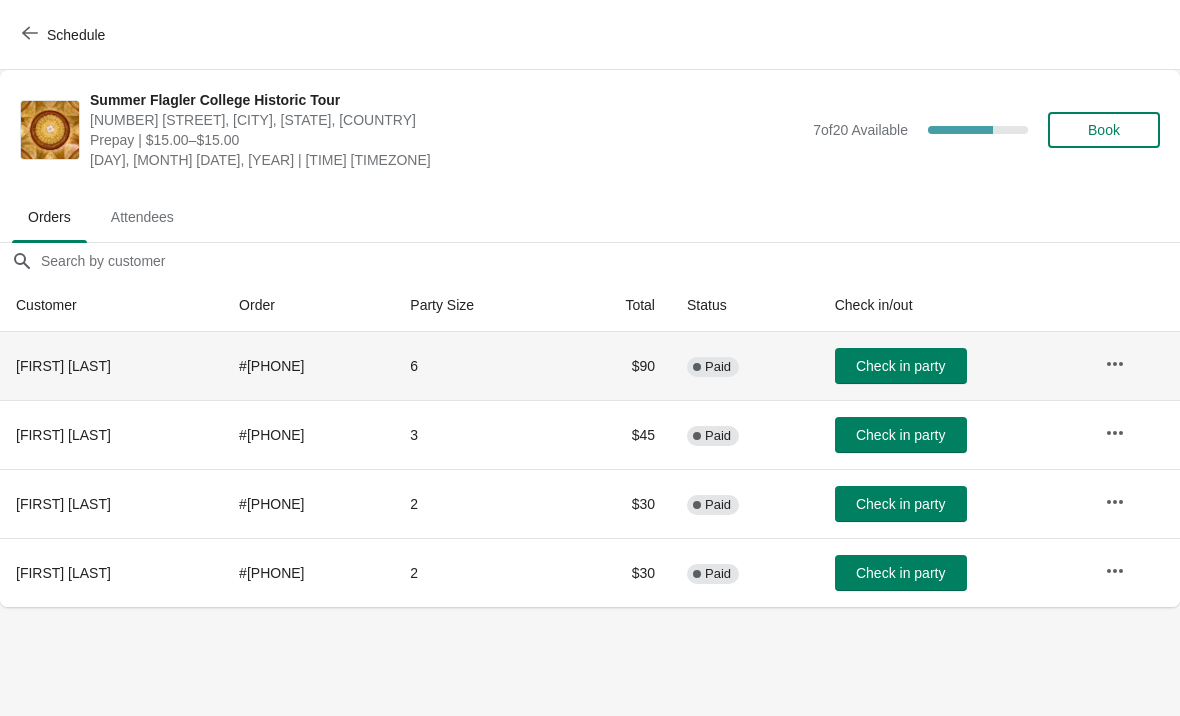 click on "Check in party" at bounding box center [900, 366] 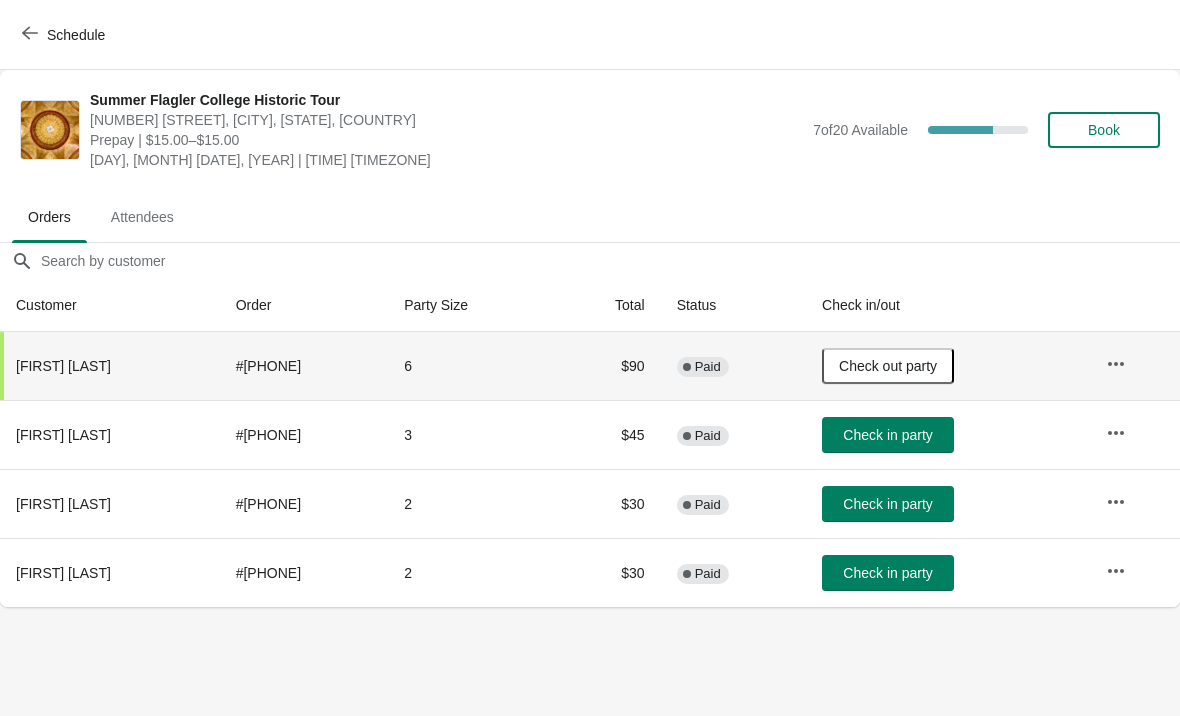 click on "Check in party" at bounding box center (888, 435) 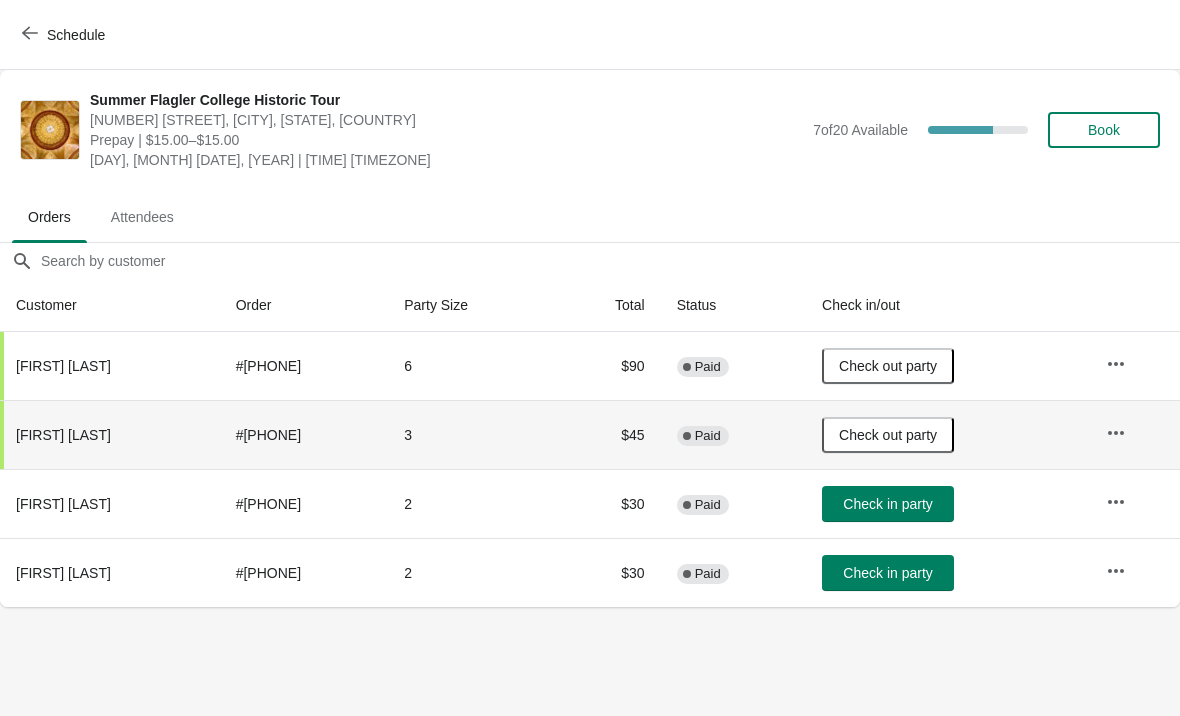 click on "Check in party" at bounding box center [888, 504] 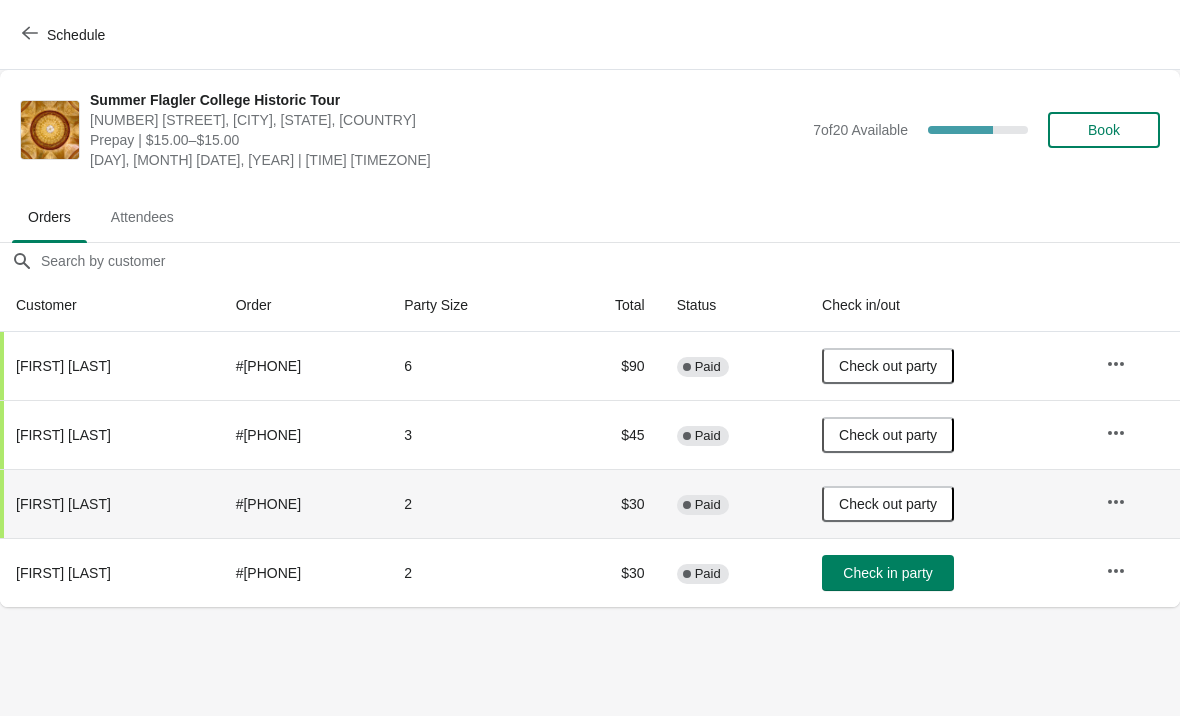 click on "Check in party" at bounding box center (887, 573) 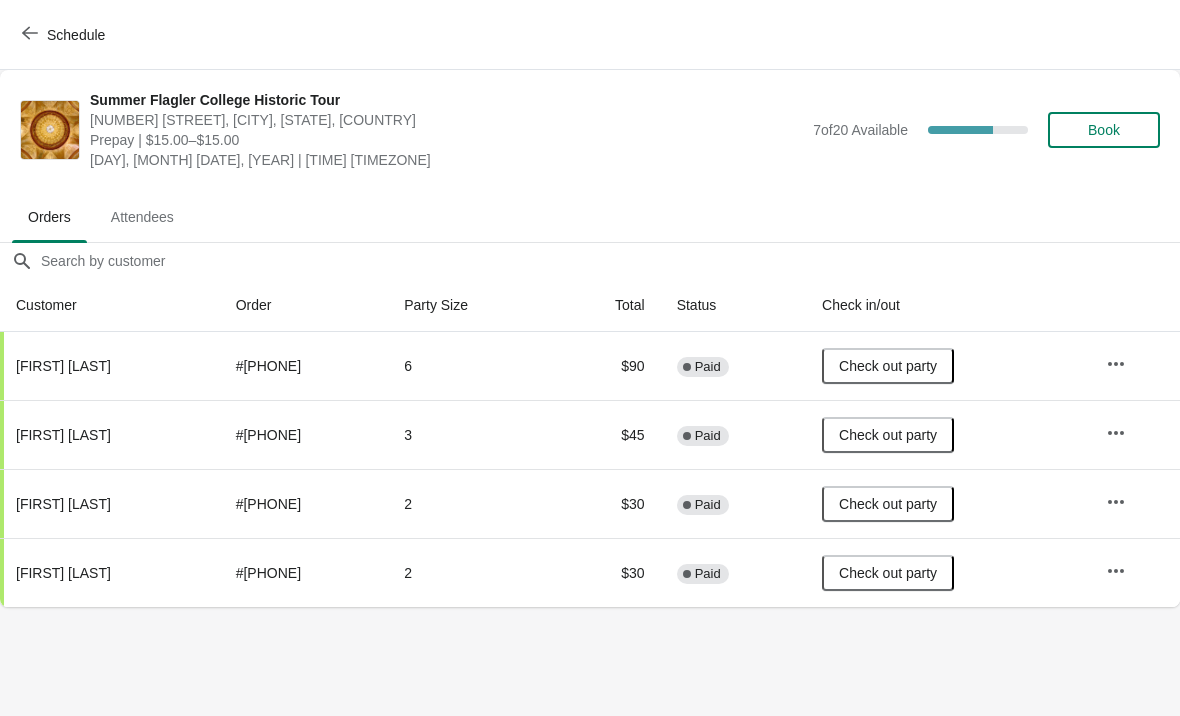 click on "Summer [COLLEGE] Historic Tour [NUMBER] [STREET], [CITY], [STATE], [COUNTRY] Prepay | $[PRICE]–$[PRICE] [DAY], [MONTH] [DATE], [YEAR] | [TIME] [TIMEZONE] [NUMBER] of [NUMBER] Available [PERCENT] % Book" at bounding box center (590, 130) 